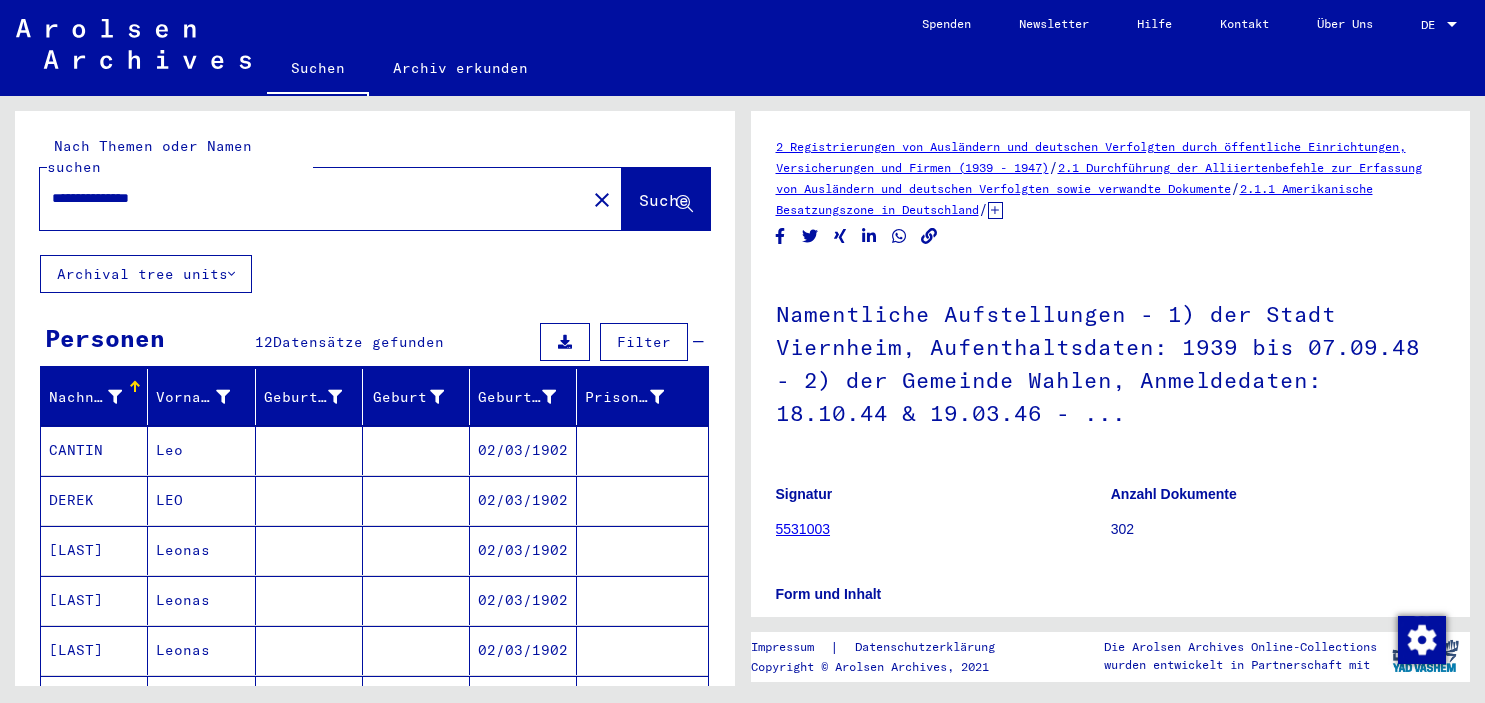 scroll, scrollTop: 0, scrollLeft: 0, axis: both 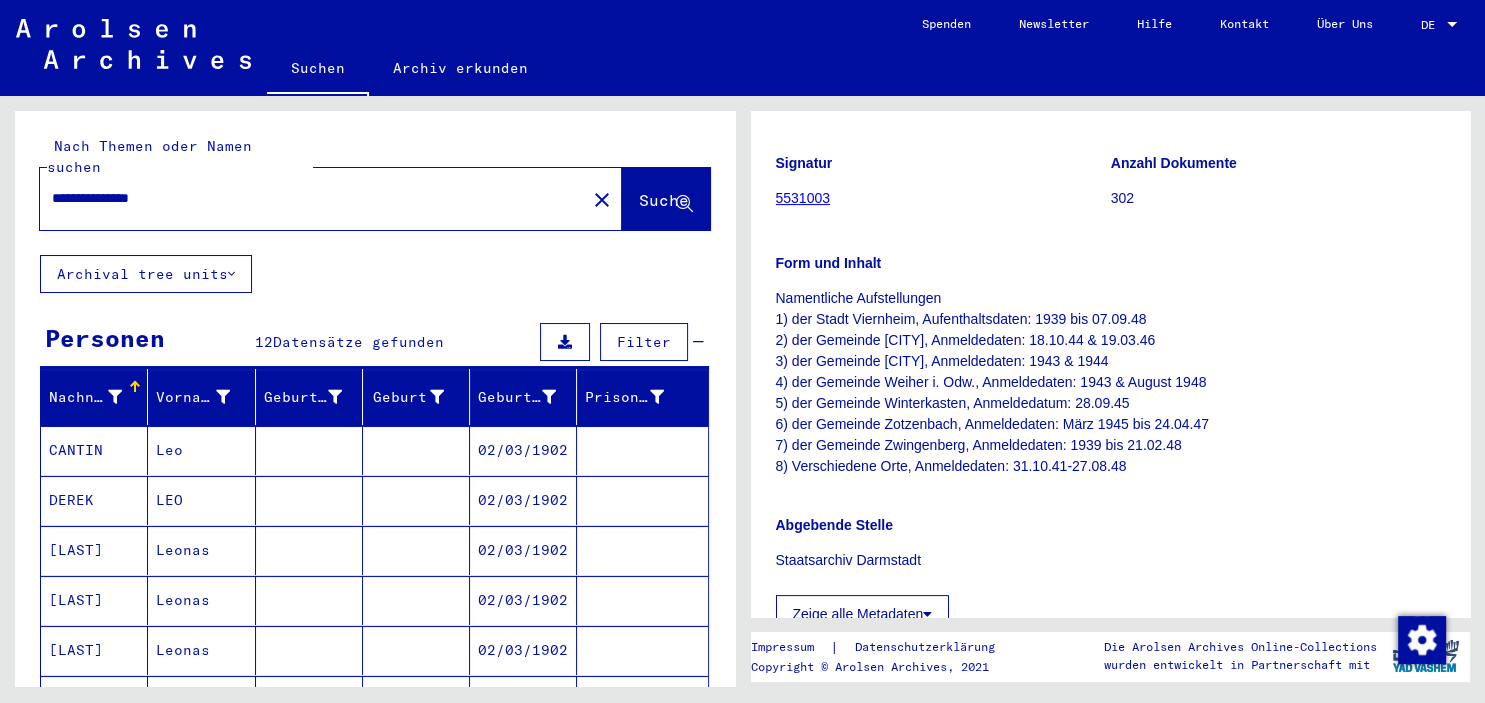 drag, startPoint x: 390, startPoint y: 136, endPoint x: -51, endPoint y: 96, distance: 442.81033 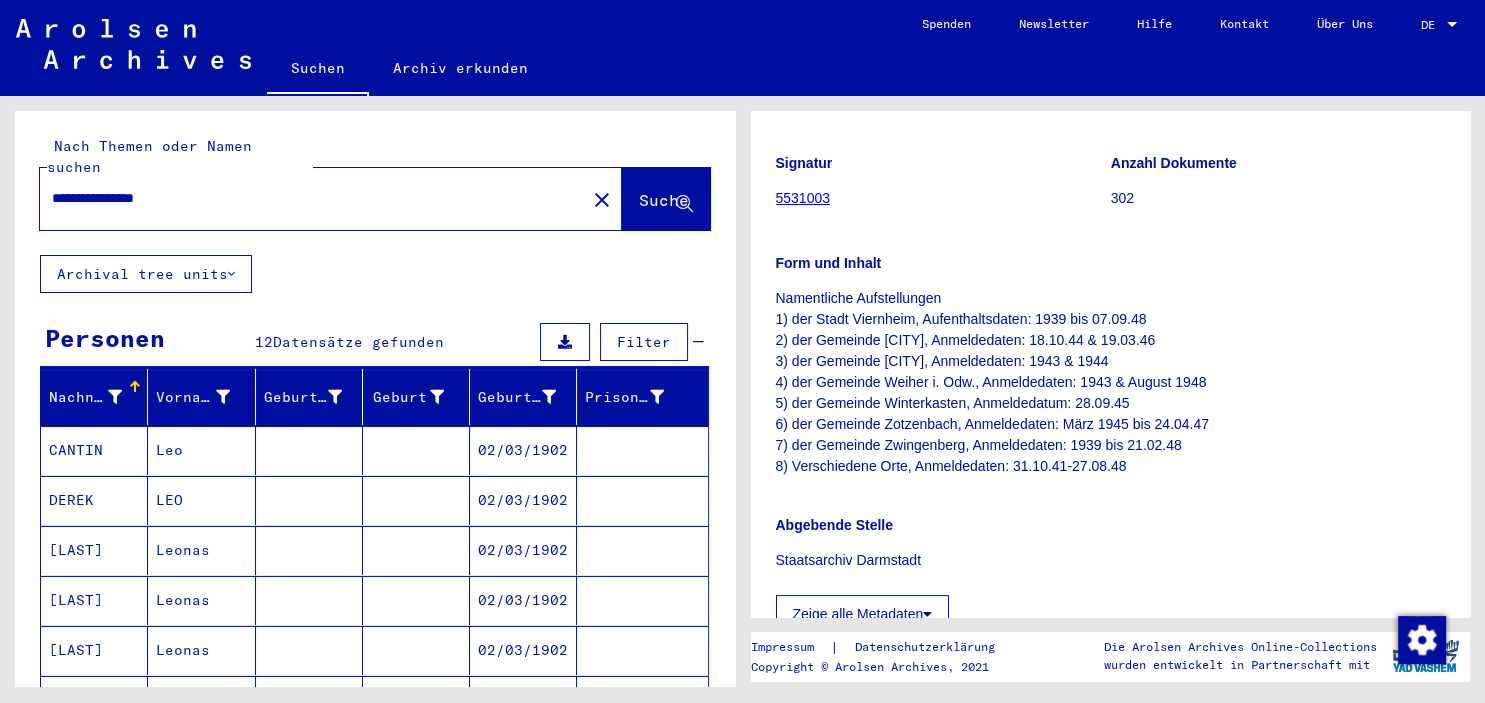 scroll, scrollTop: 0, scrollLeft: 0, axis: both 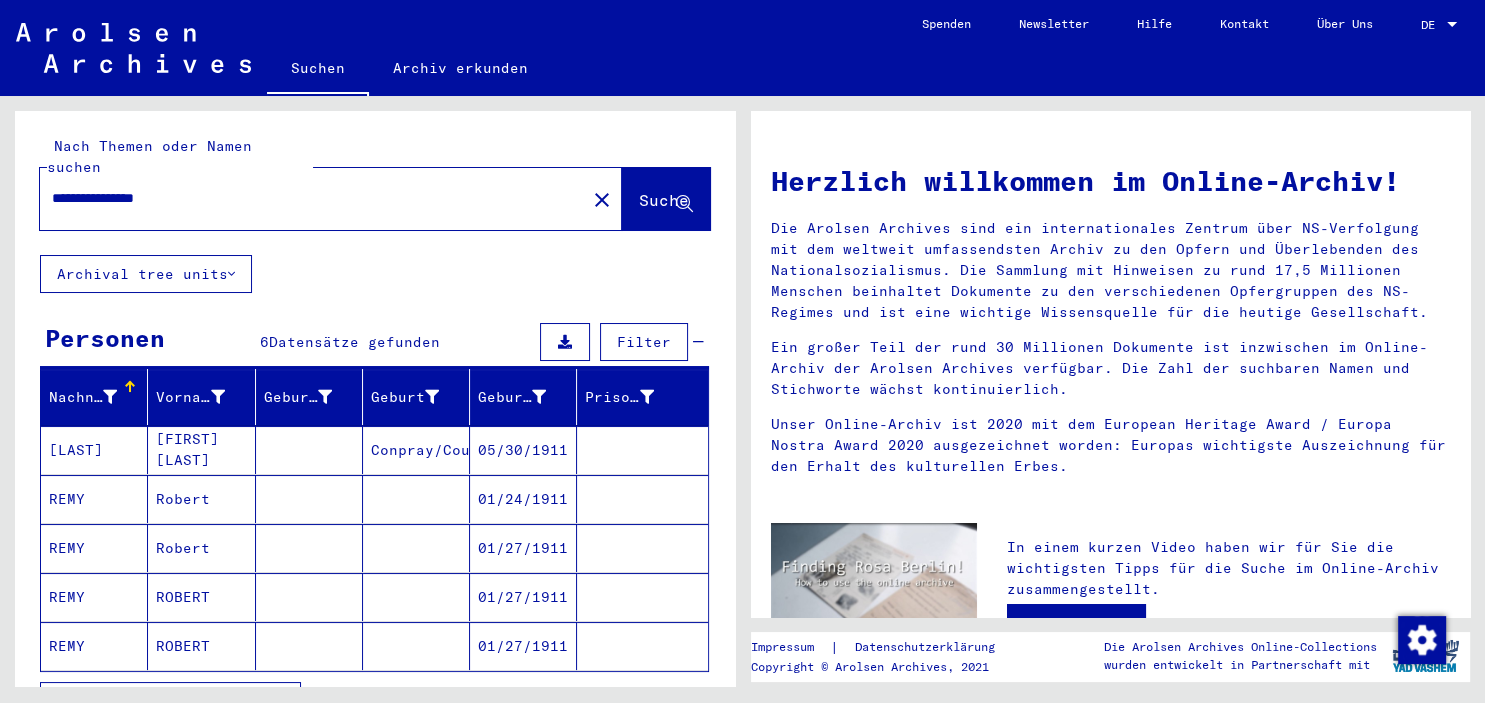 click on "01/27/1911" at bounding box center (523, 597) 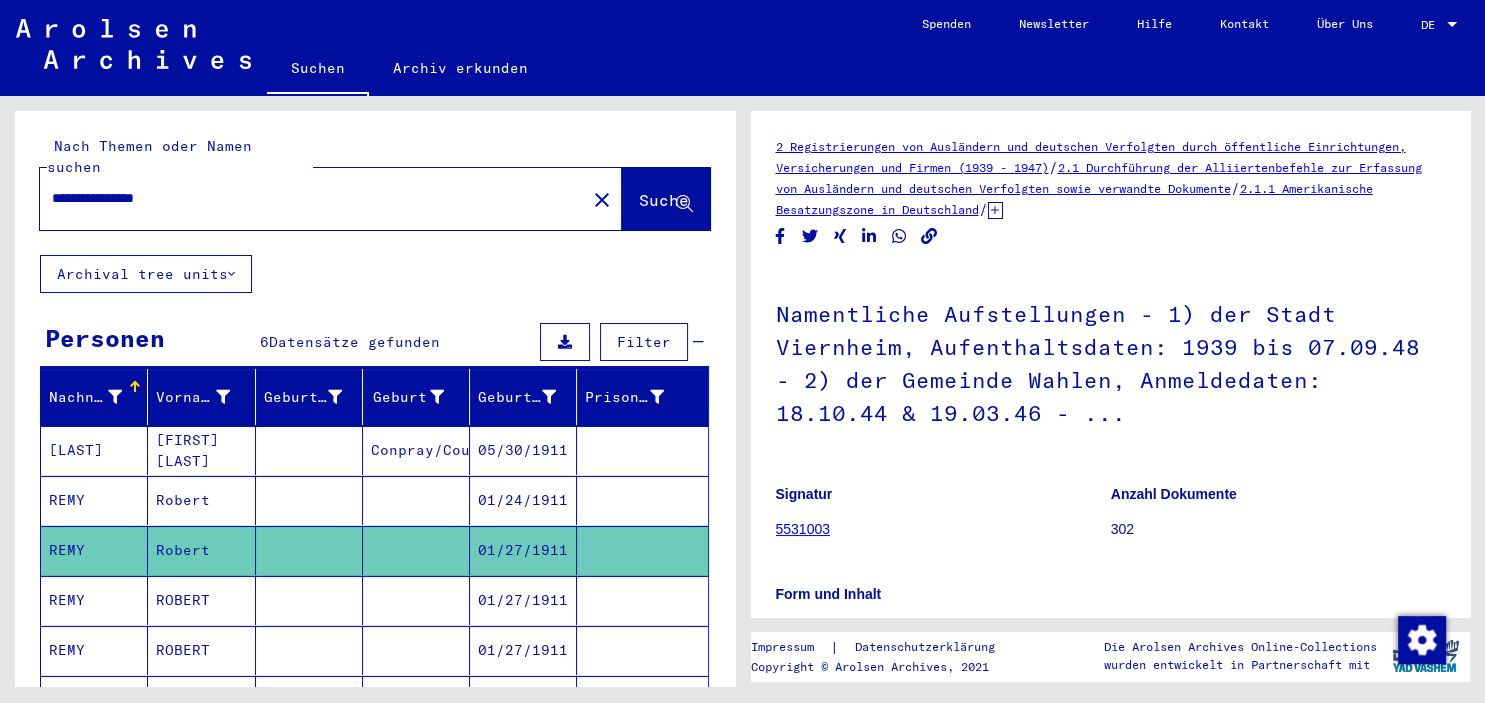 click on "01/27/1911" at bounding box center [523, 650] 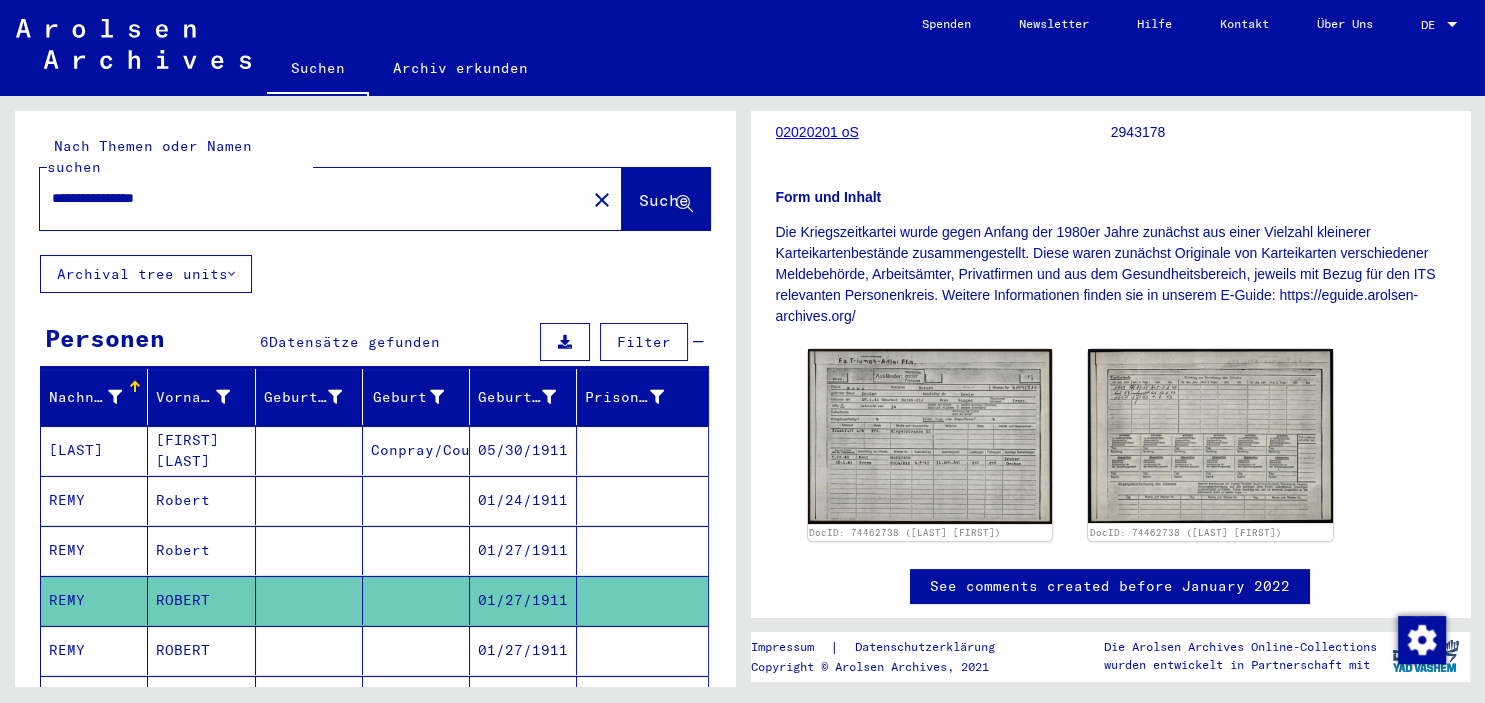 scroll, scrollTop: 331, scrollLeft: 0, axis: vertical 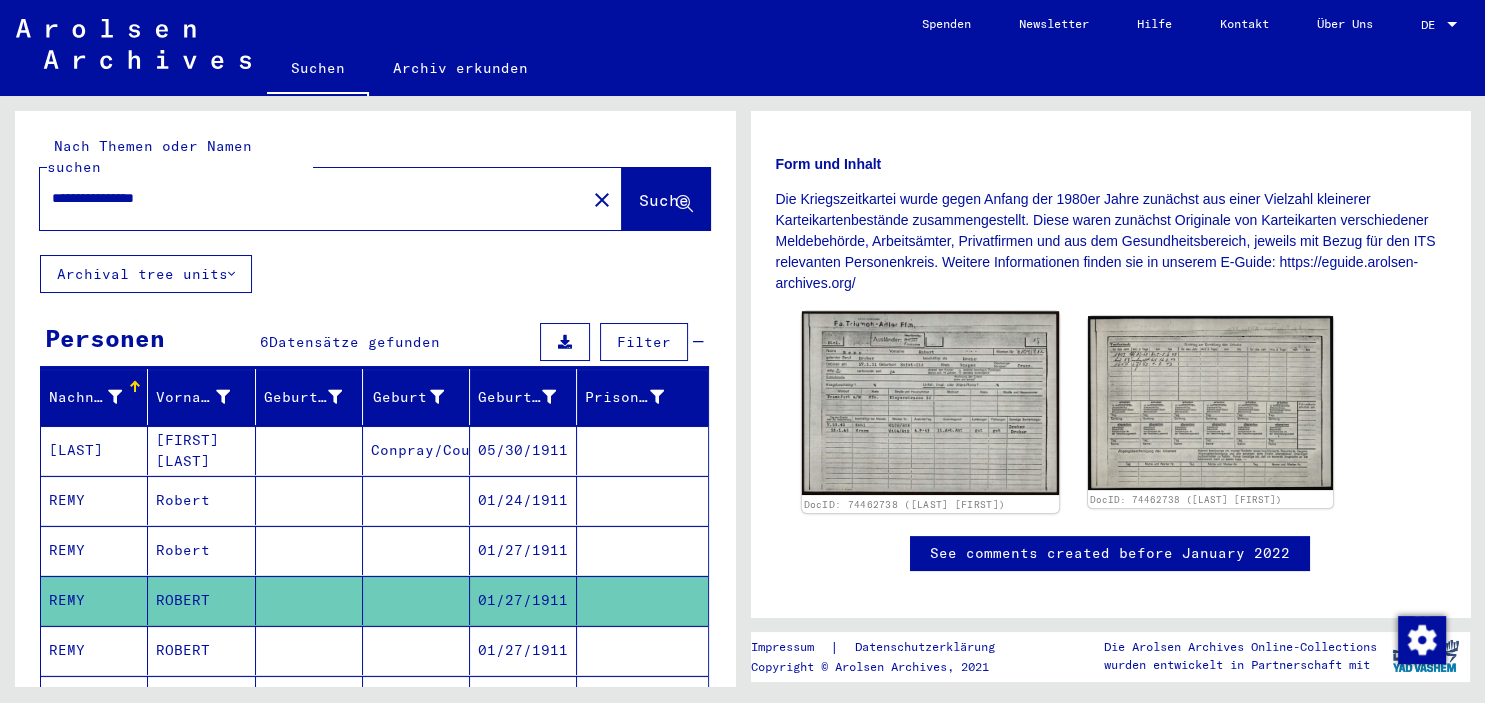 click 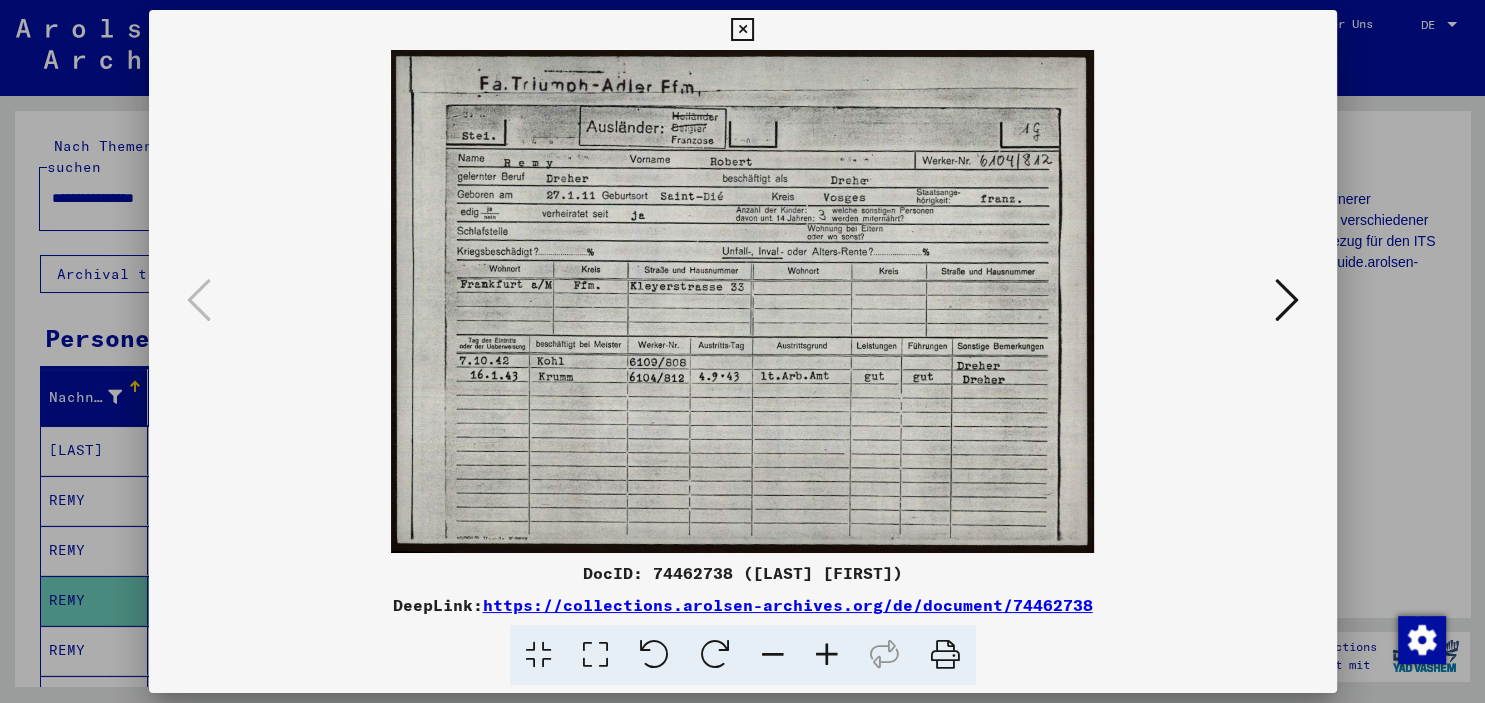 click at bounding box center (1287, 300) 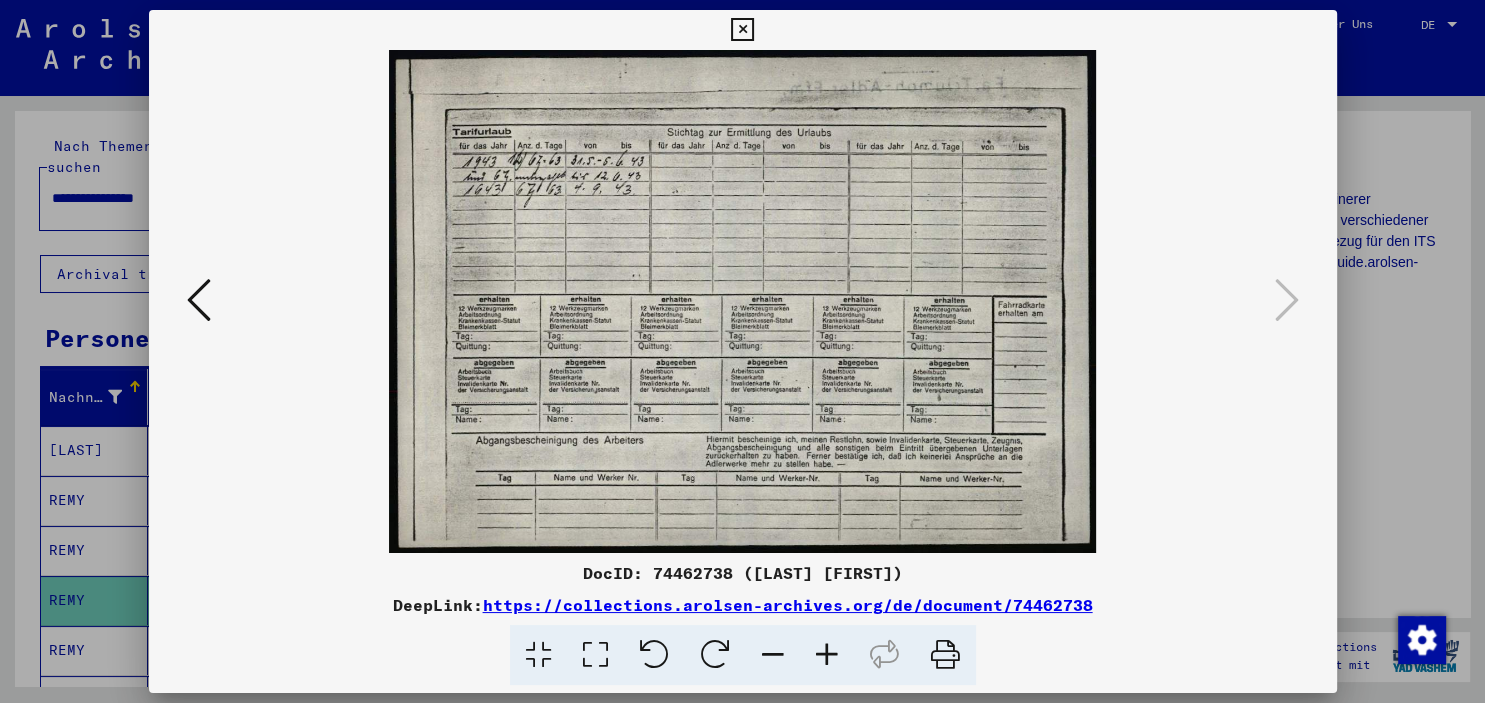 click at bounding box center [827, 655] 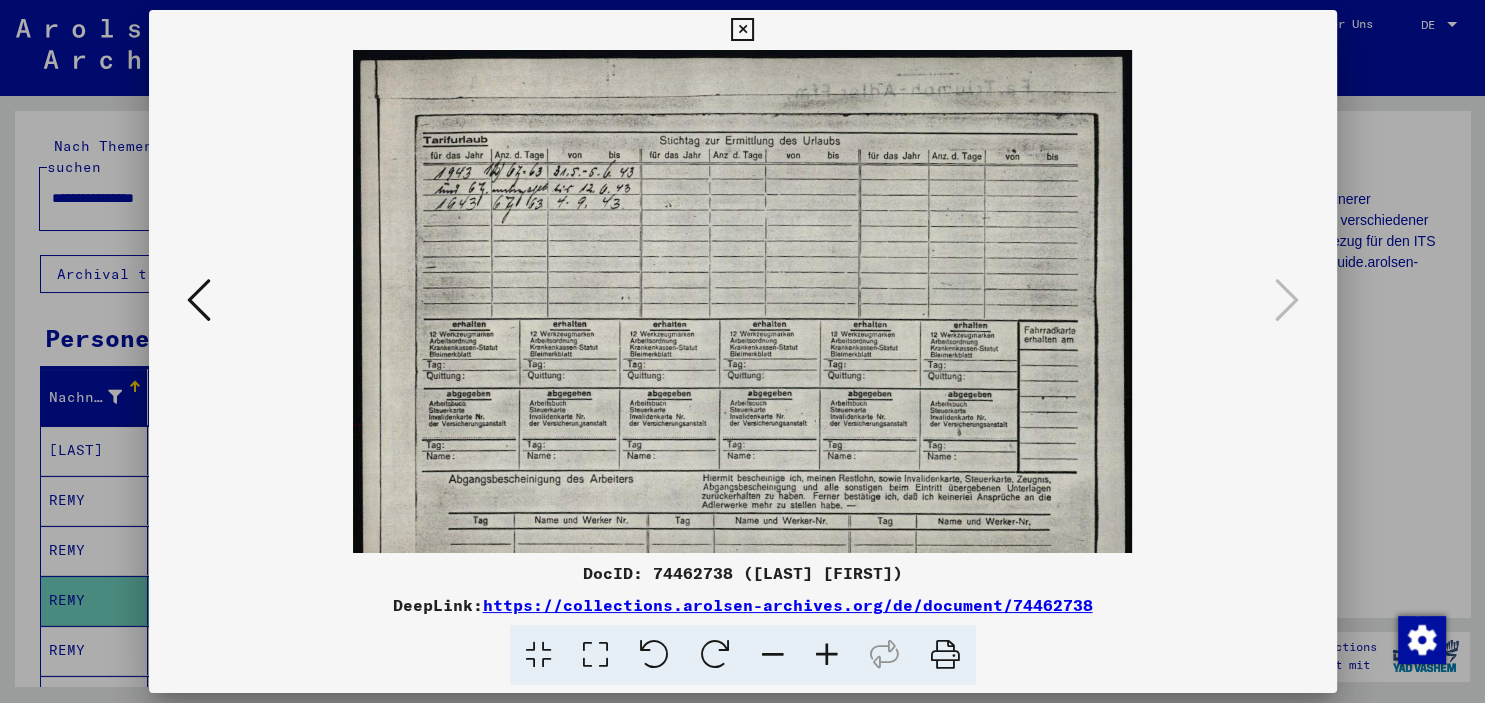 click at bounding box center [827, 655] 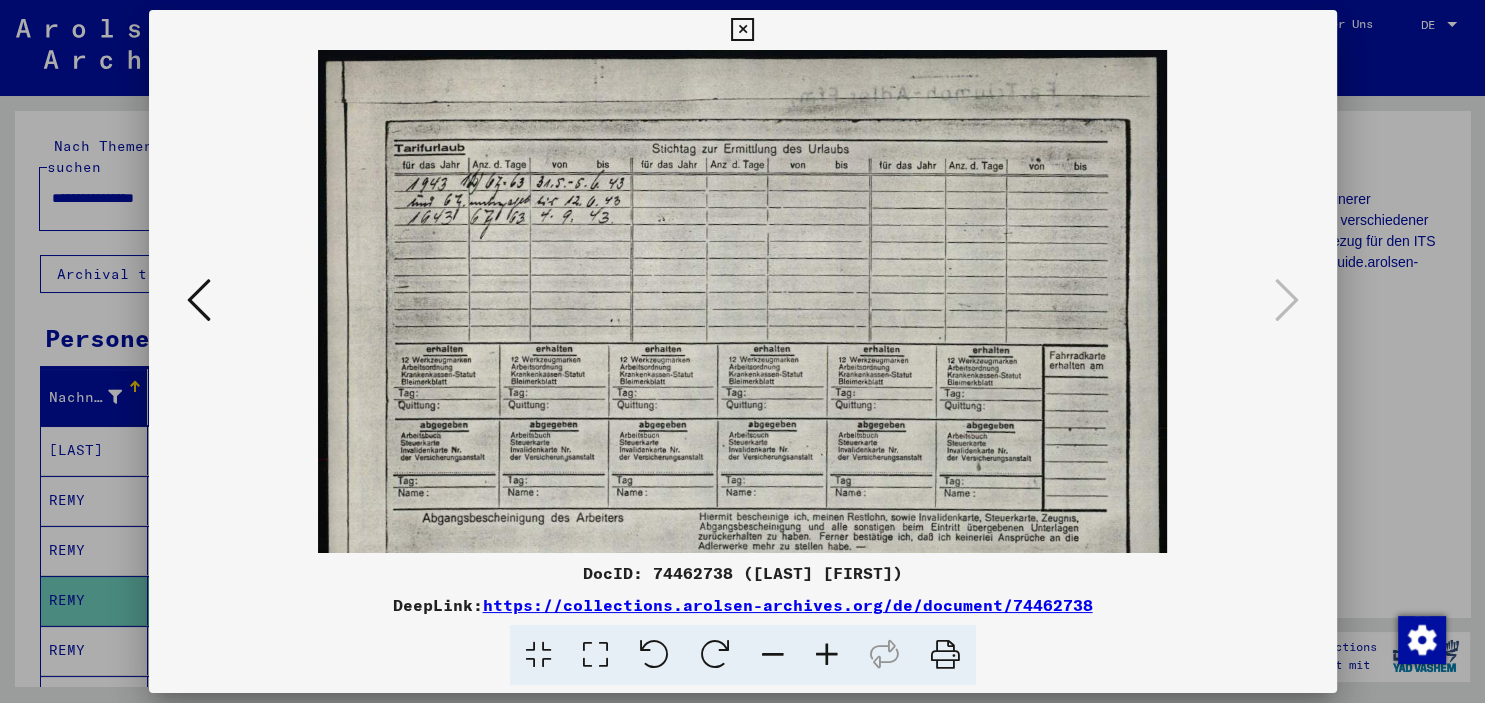 click at bounding box center (827, 655) 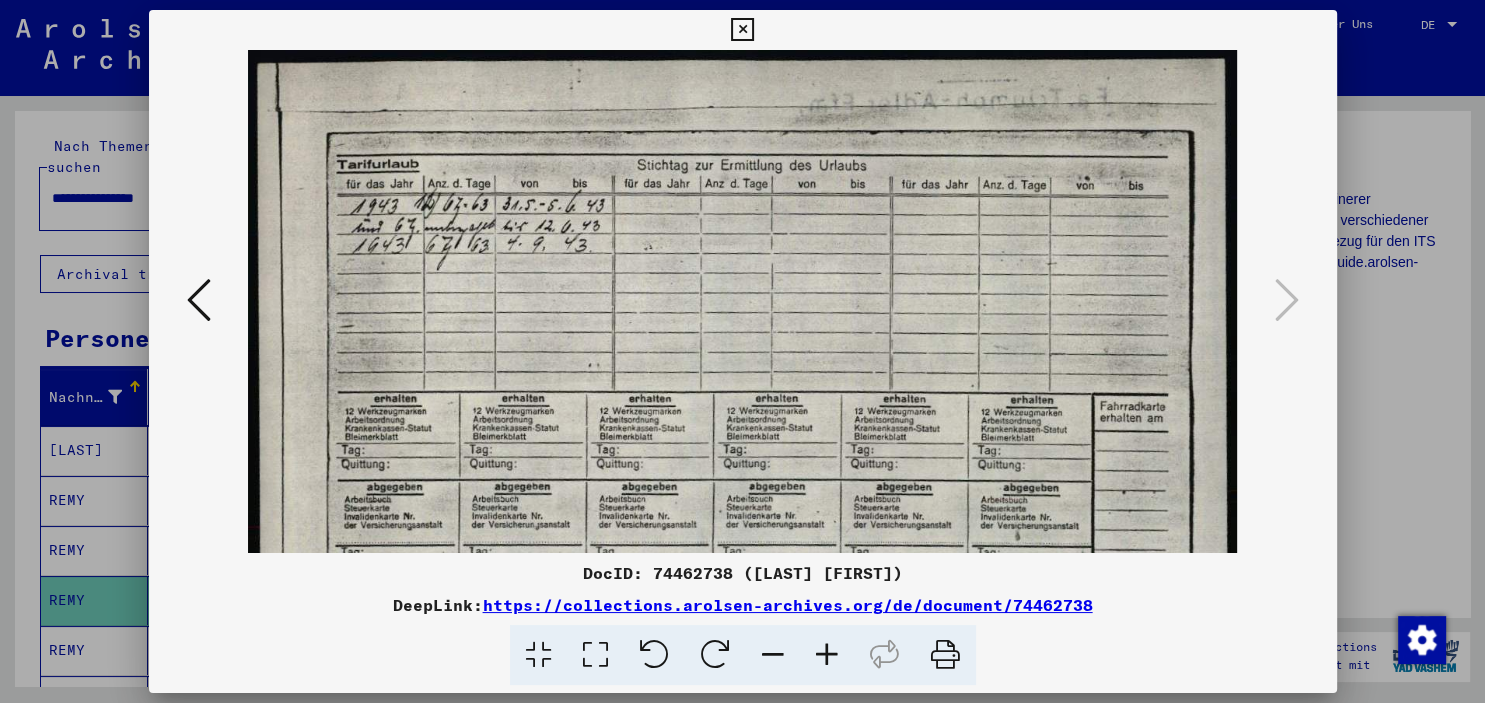 drag, startPoint x: 828, startPoint y: 655, endPoint x: 791, endPoint y: 621, distance: 50.24938 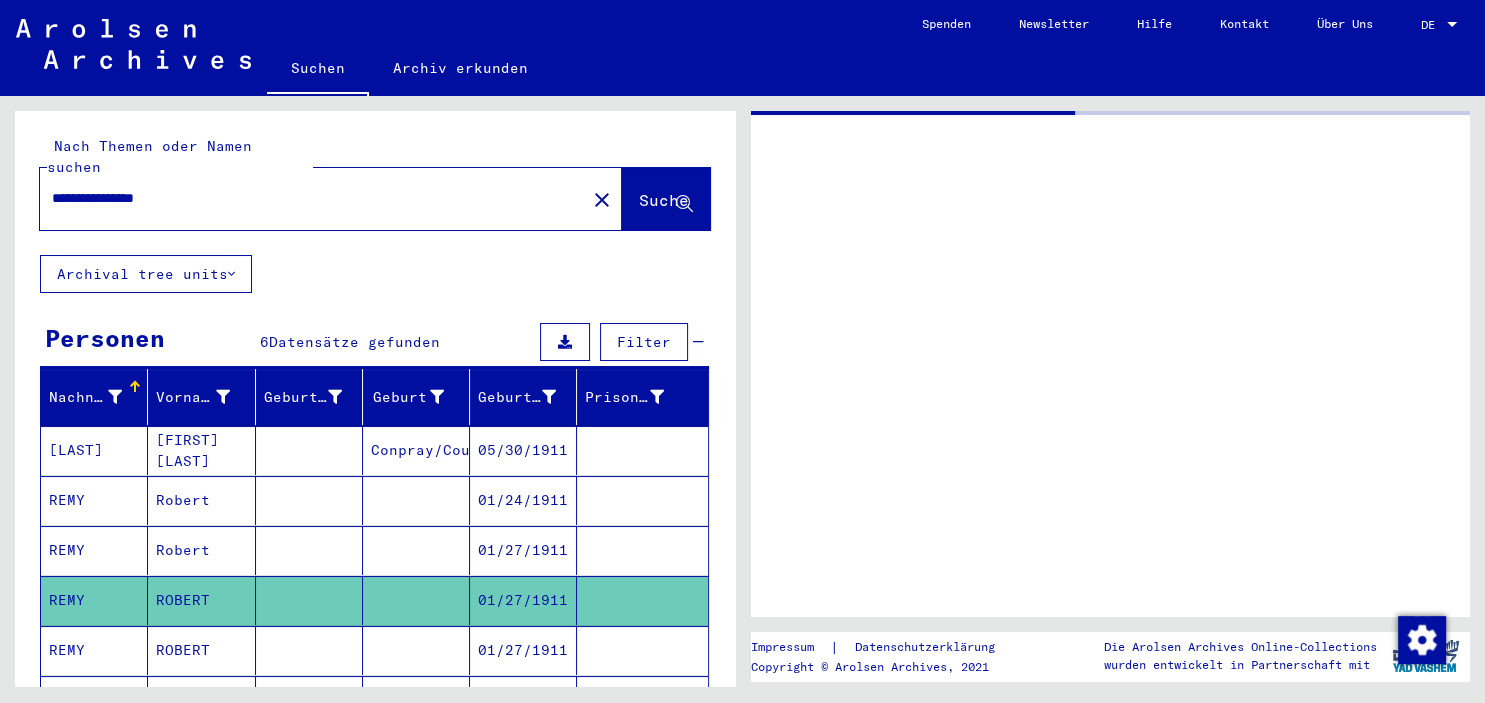 scroll, scrollTop: 0, scrollLeft: 0, axis: both 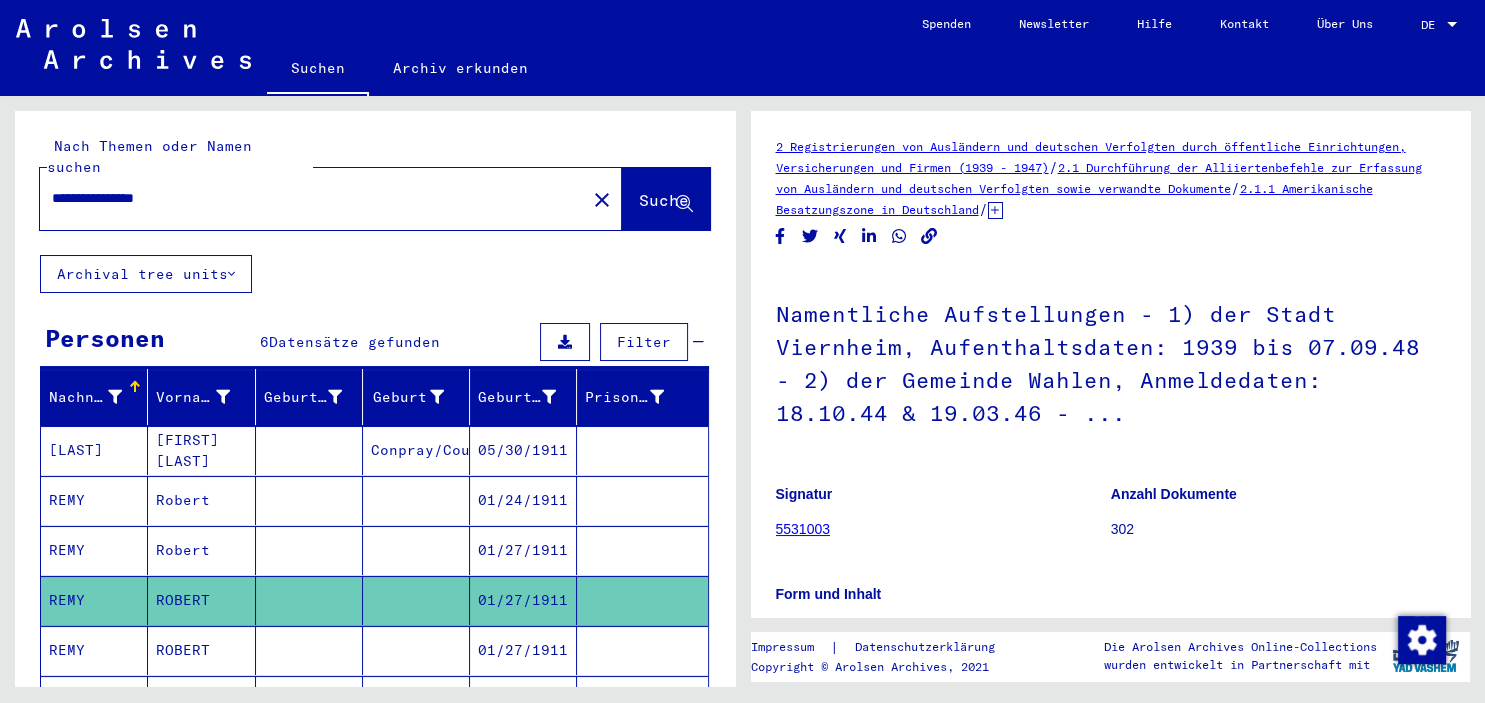 click on "Robert" at bounding box center [201, 600] 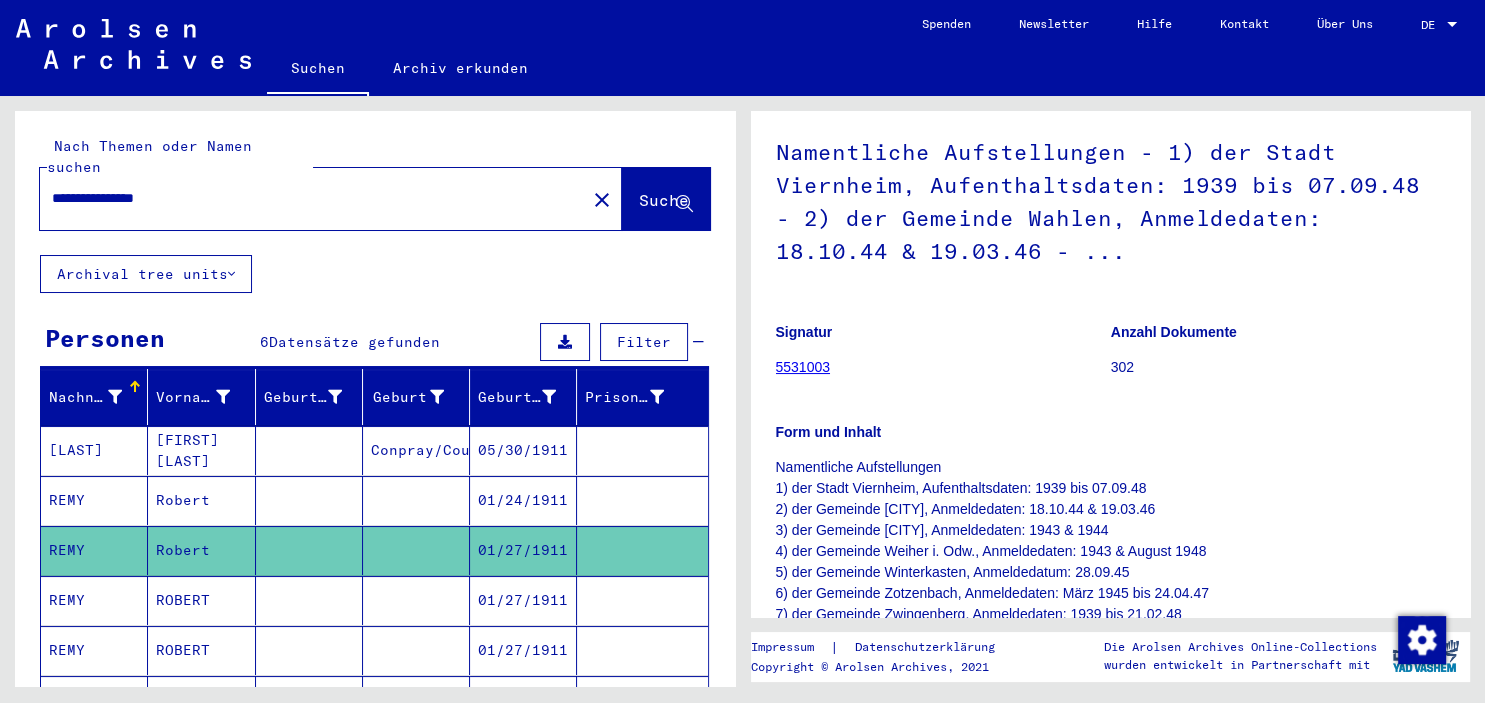 scroll, scrollTop: 331, scrollLeft: 0, axis: vertical 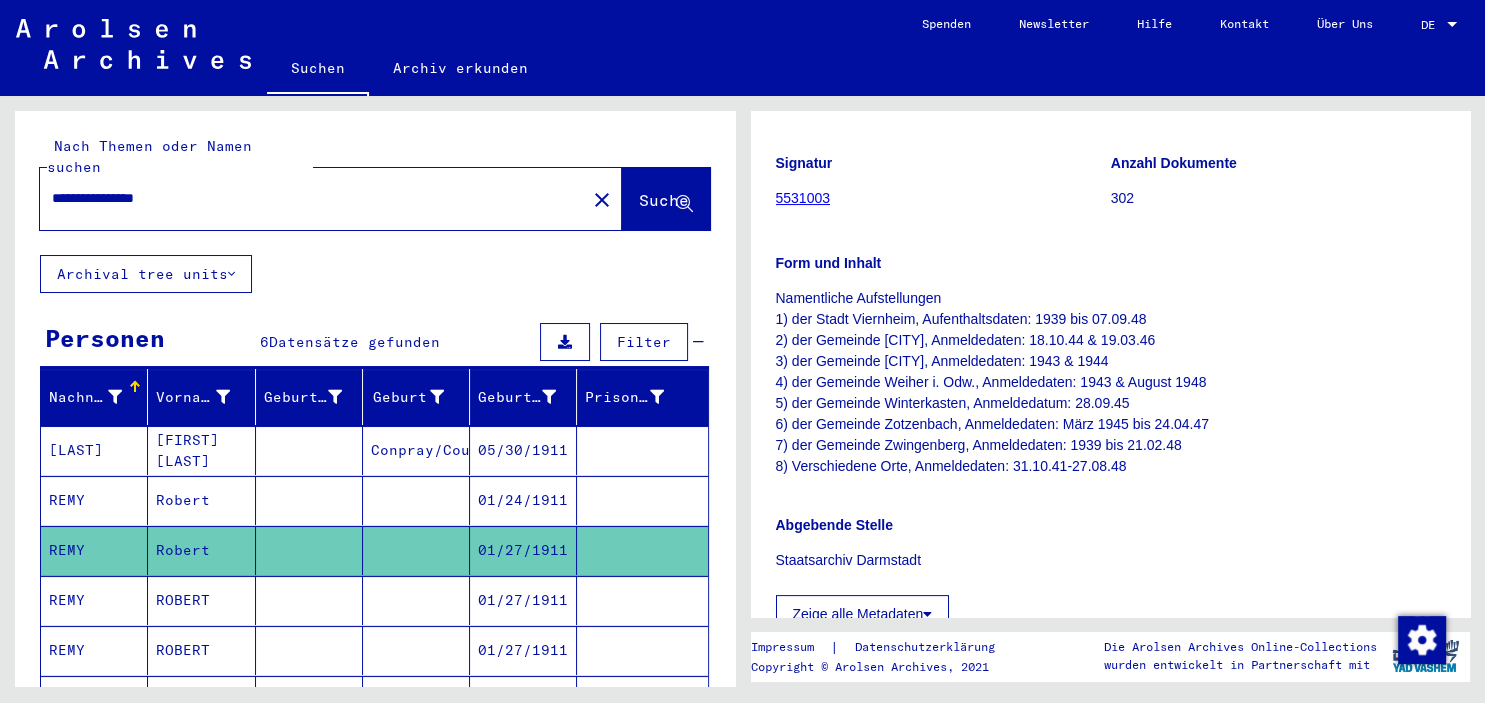 click at bounding box center [309, 550] 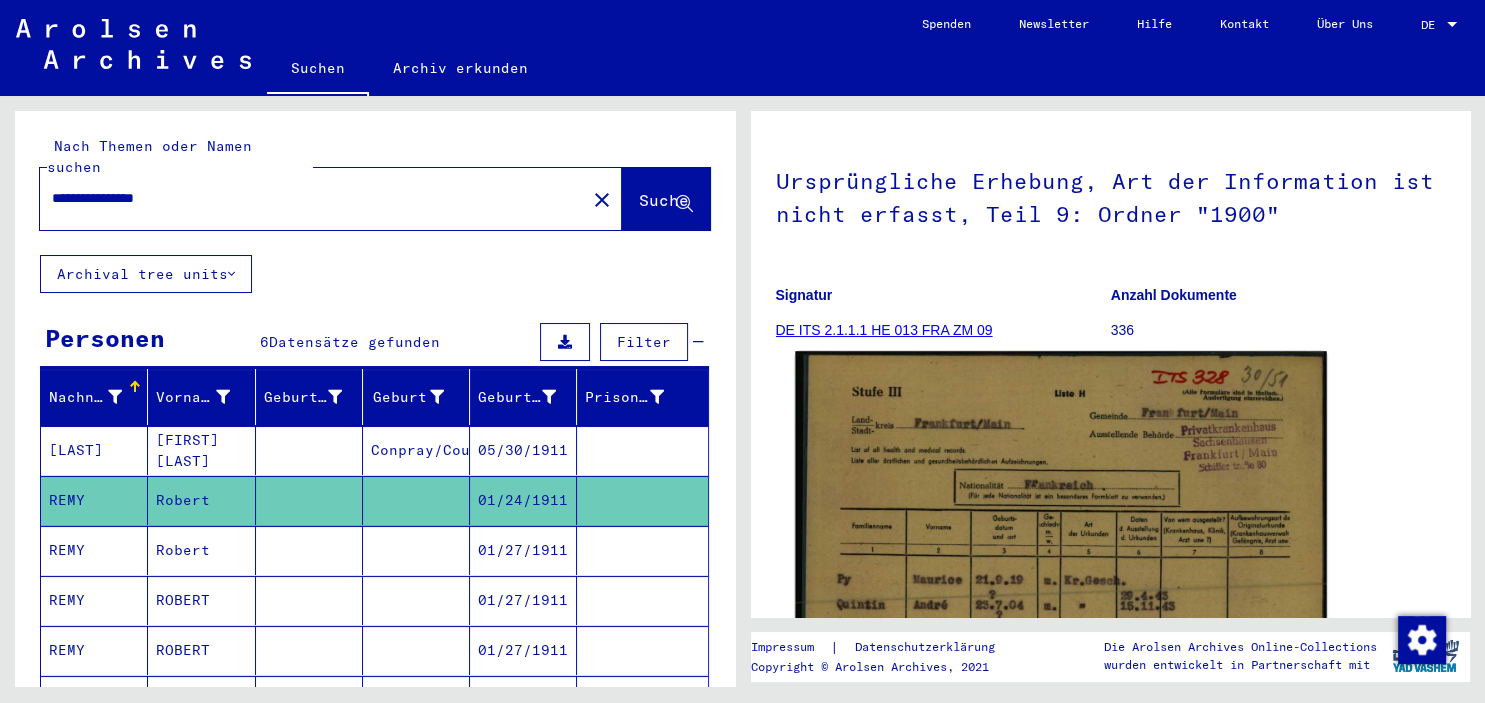 scroll, scrollTop: 220, scrollLeft: 0, axis: vertical 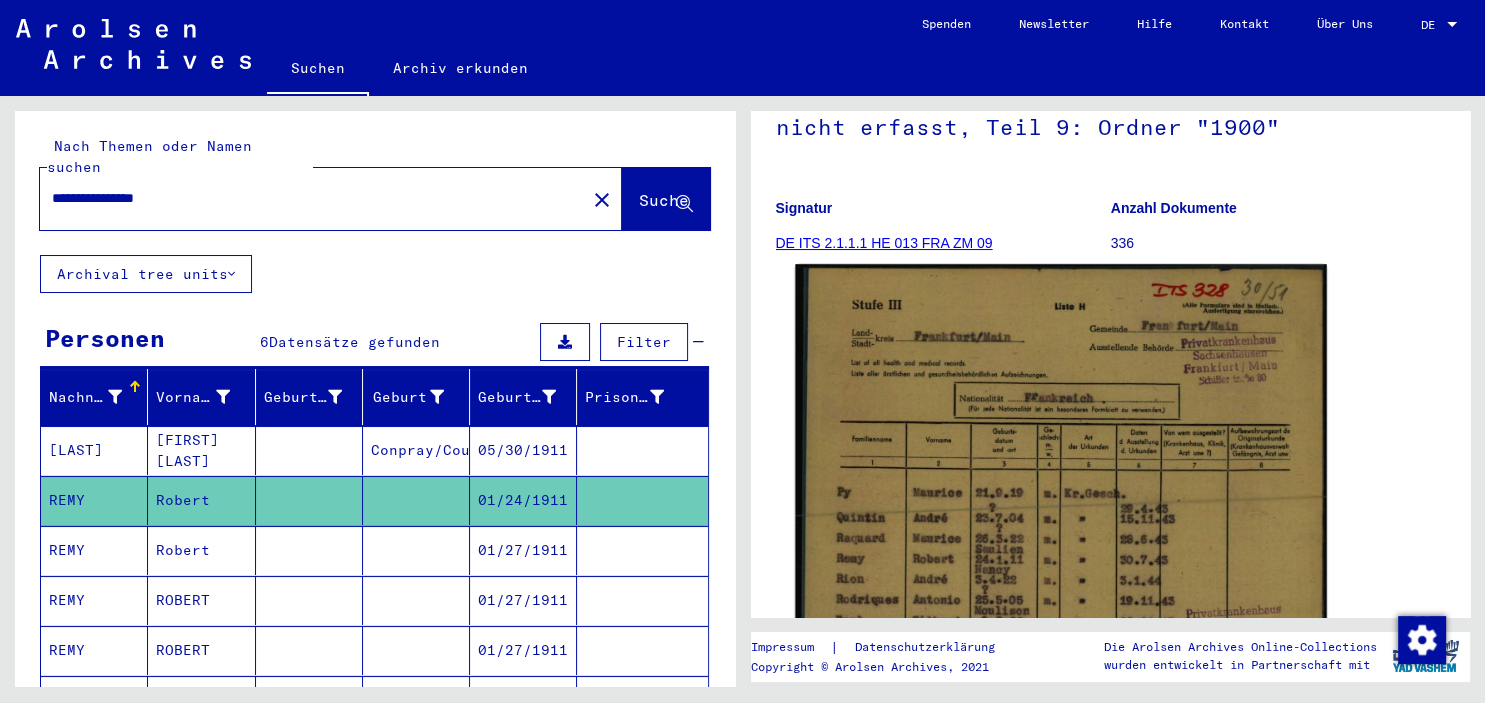 click 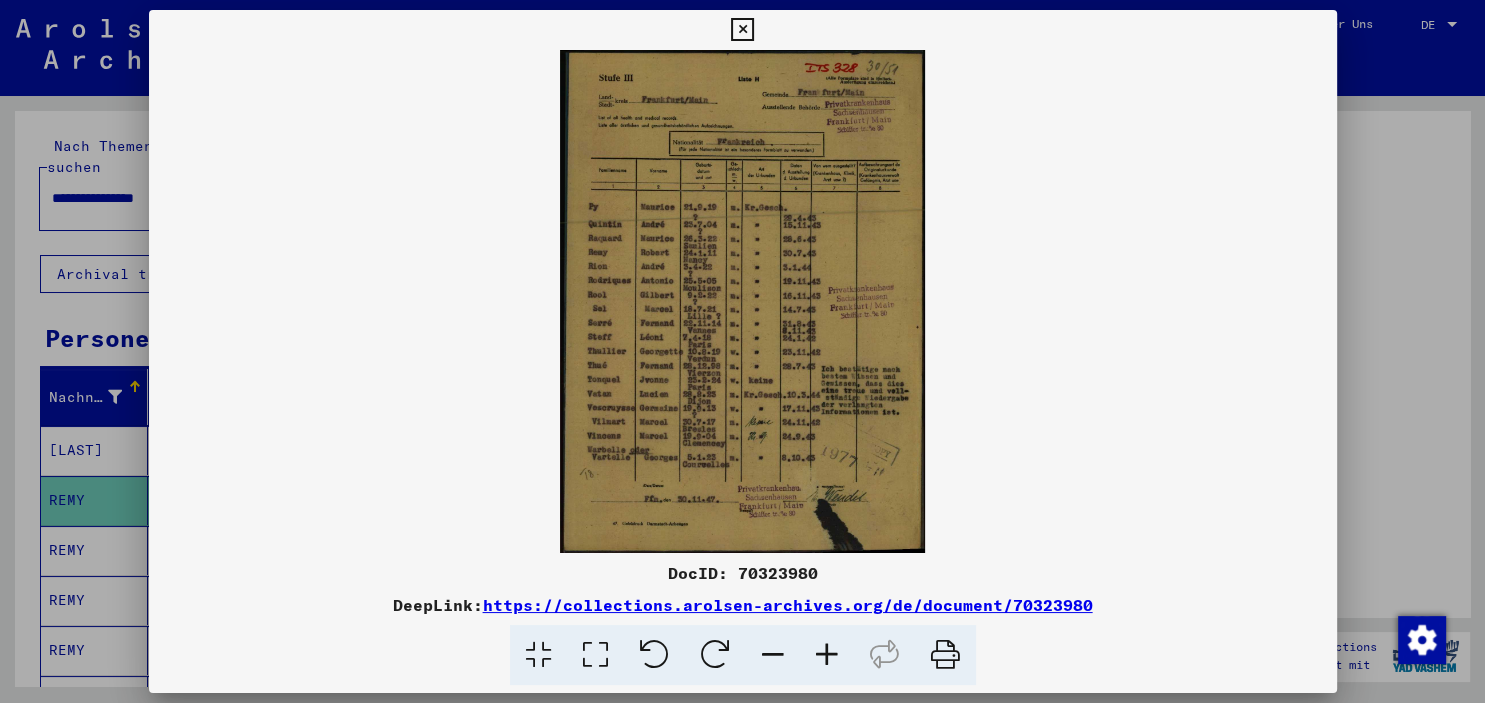 click at bounding box center (827, 655) 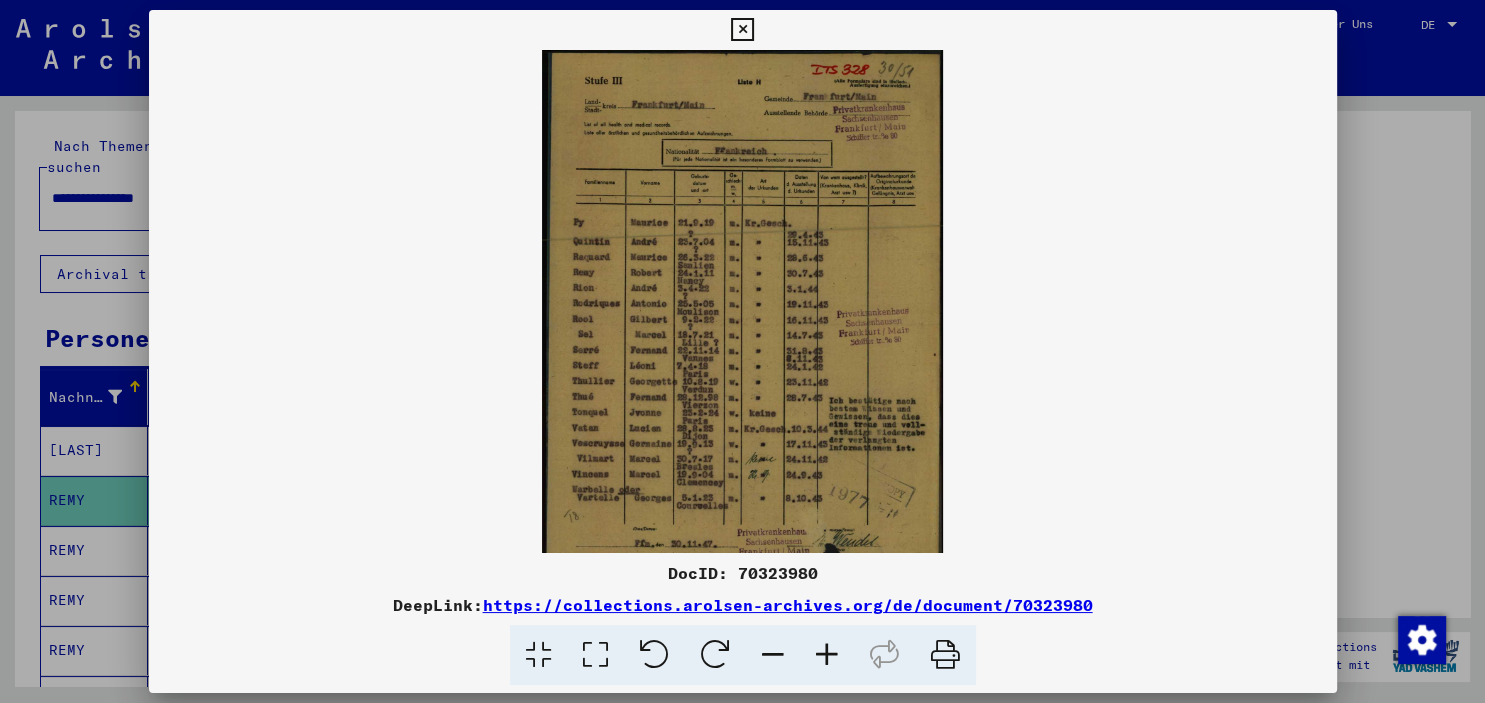 click at bounding box center [827, 655] 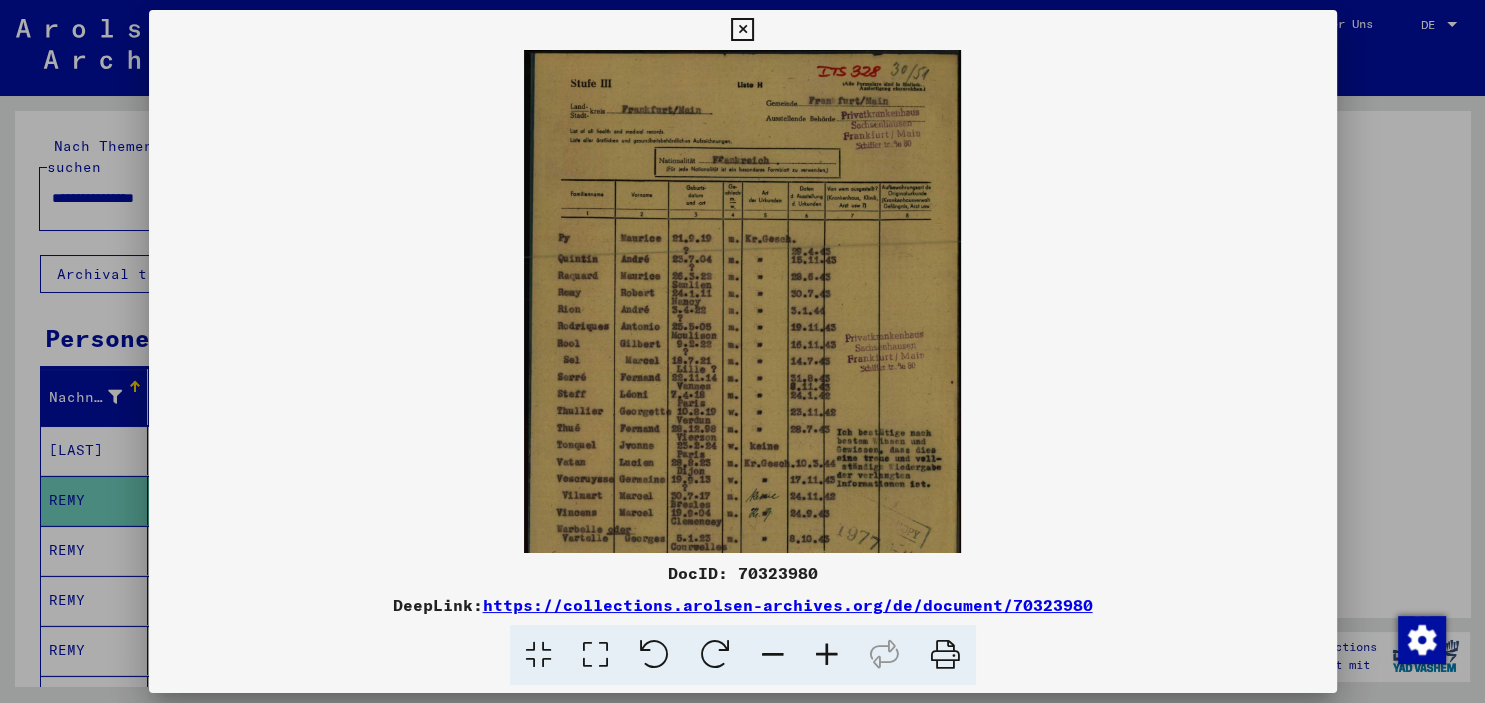 click at bounding box center [827, 655] 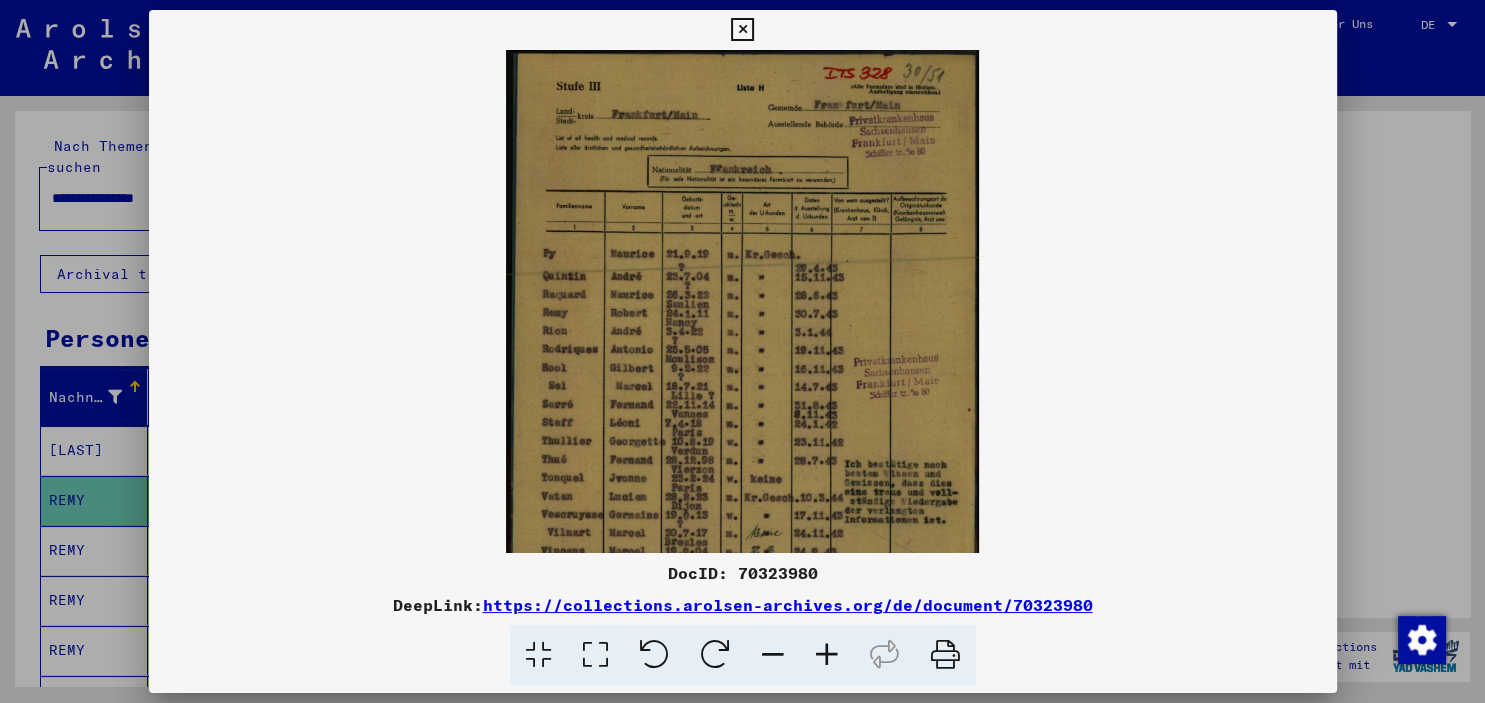 click at bounding box center [827, 655] 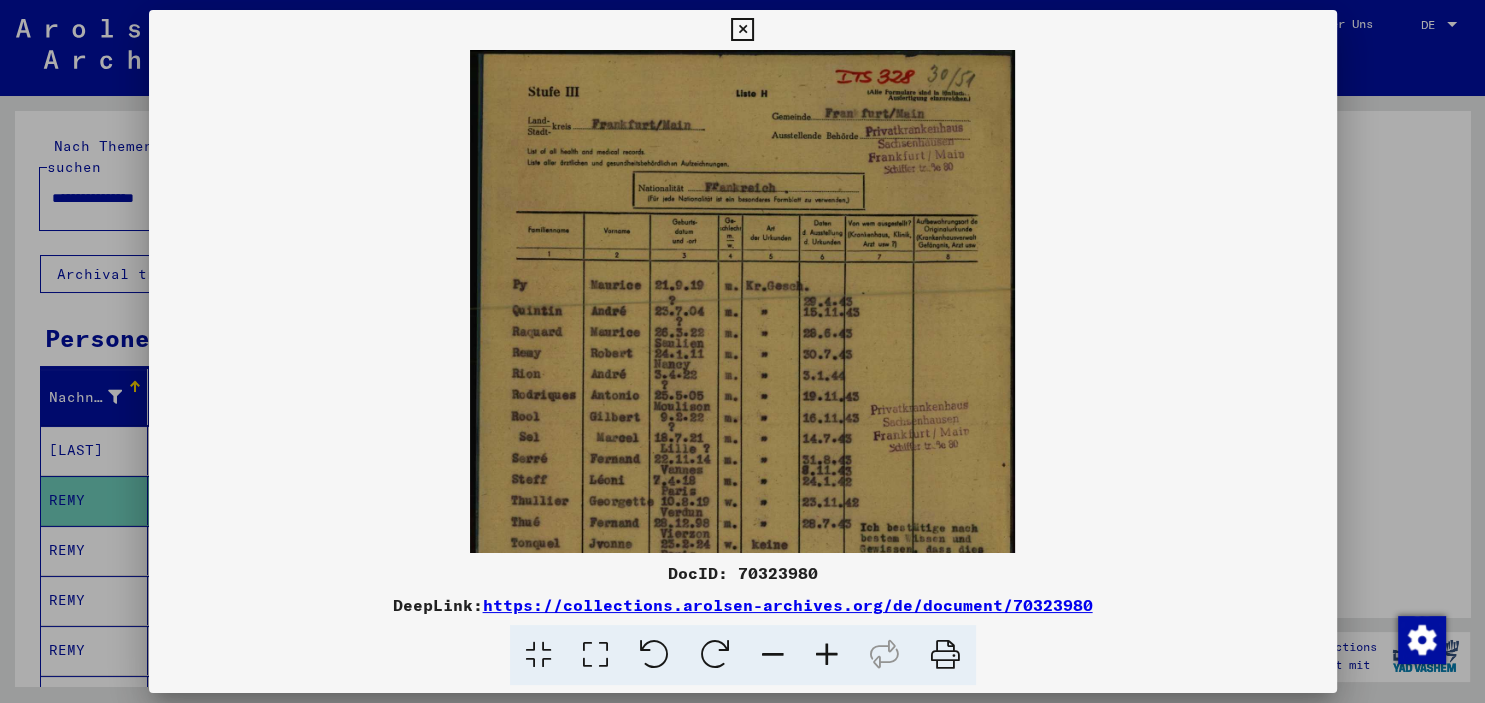 click at bounding box center (827, 655) 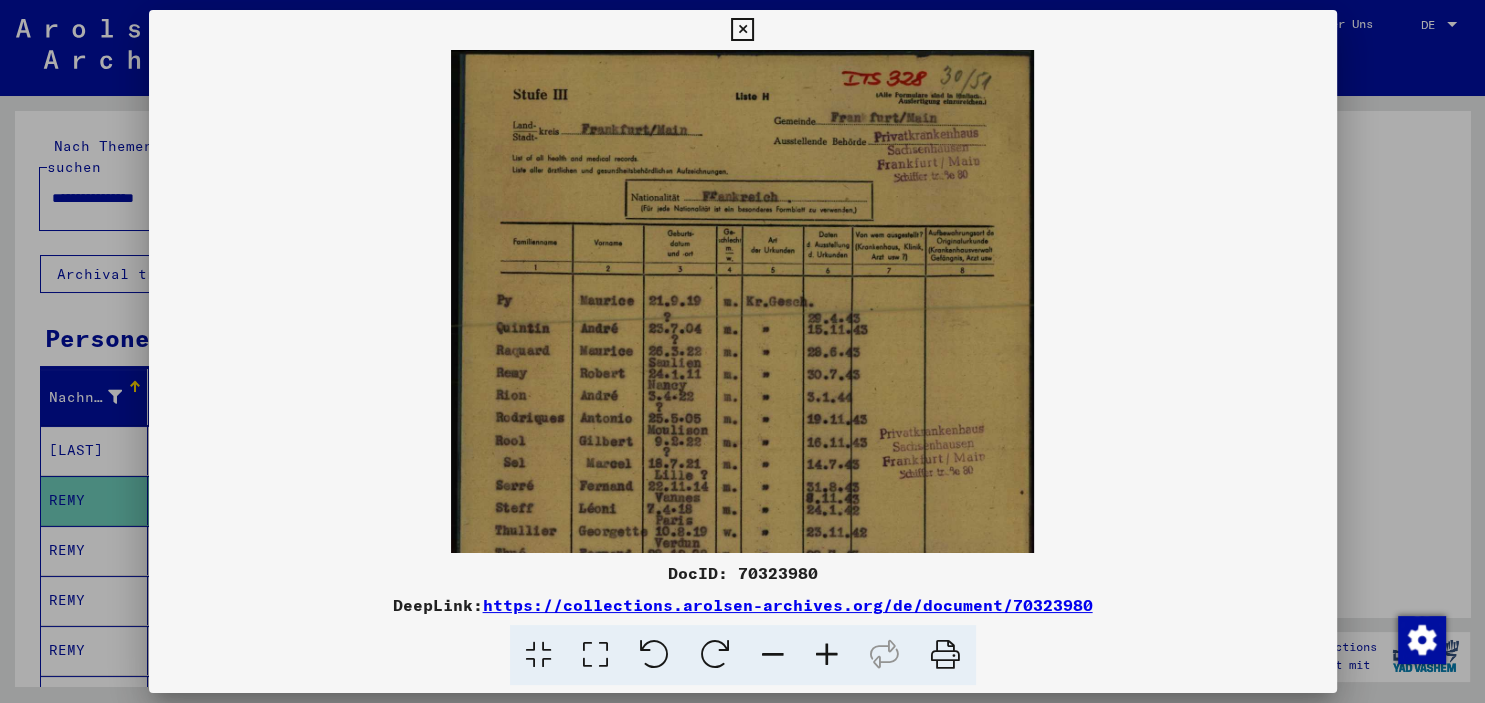click at bounding box center (827, 655) 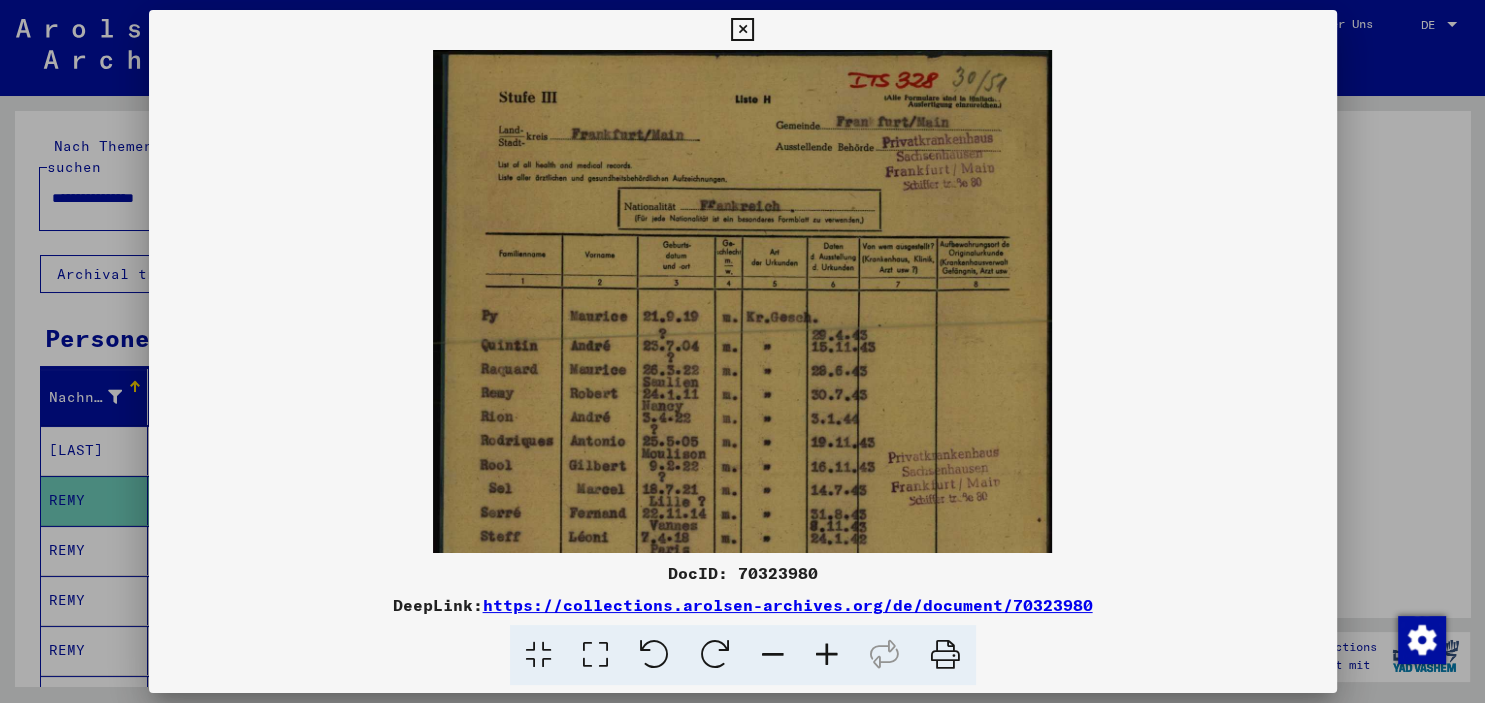 click at bounding box center (827, 655) 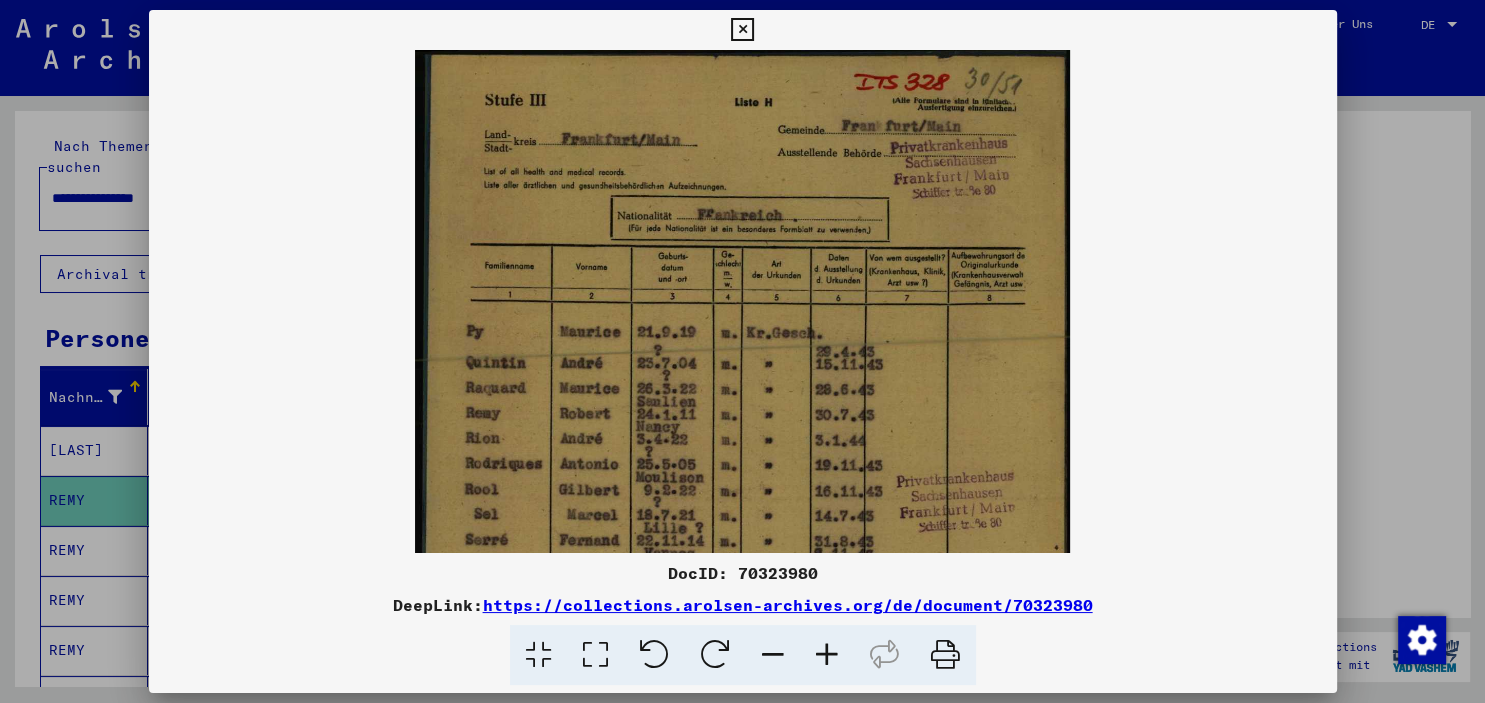 click at bounding box center [827, 655] 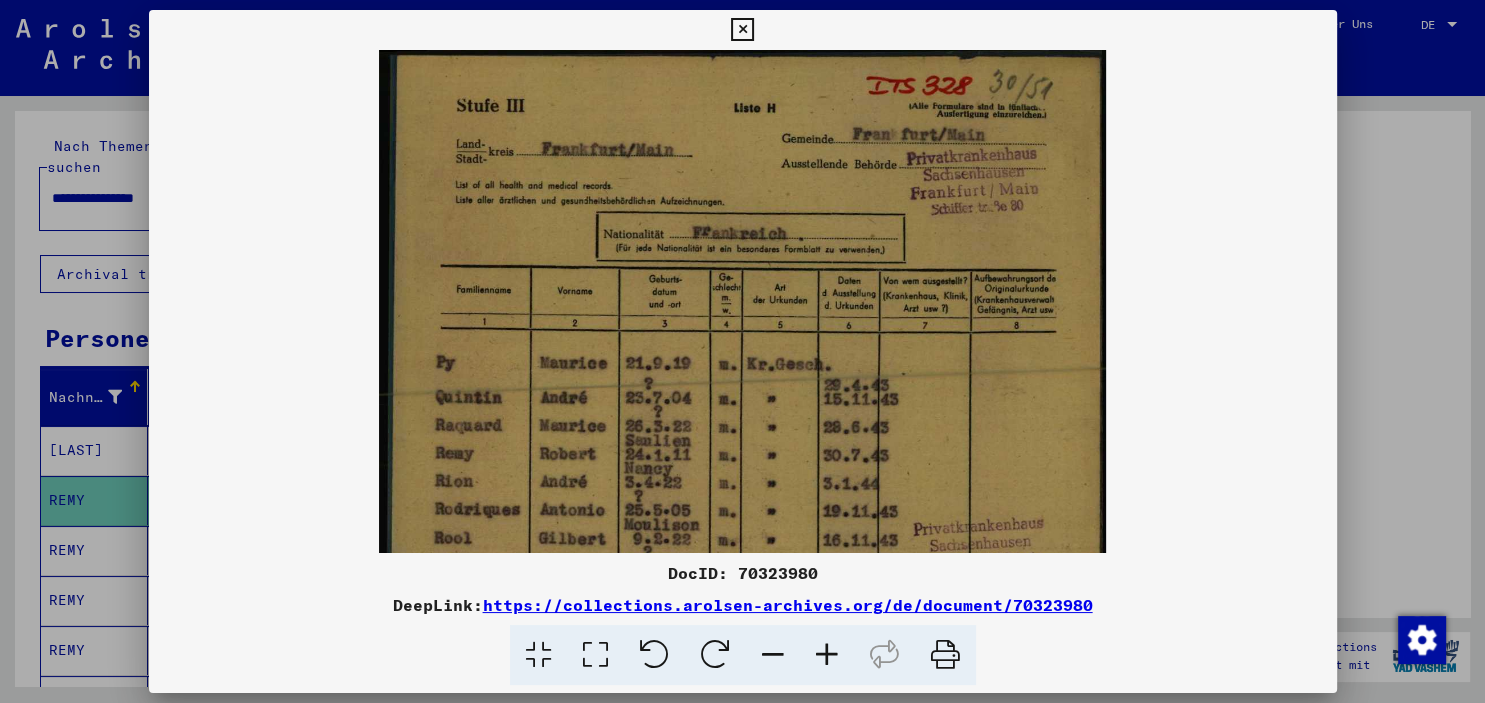 click at bounding box center [827, 655] 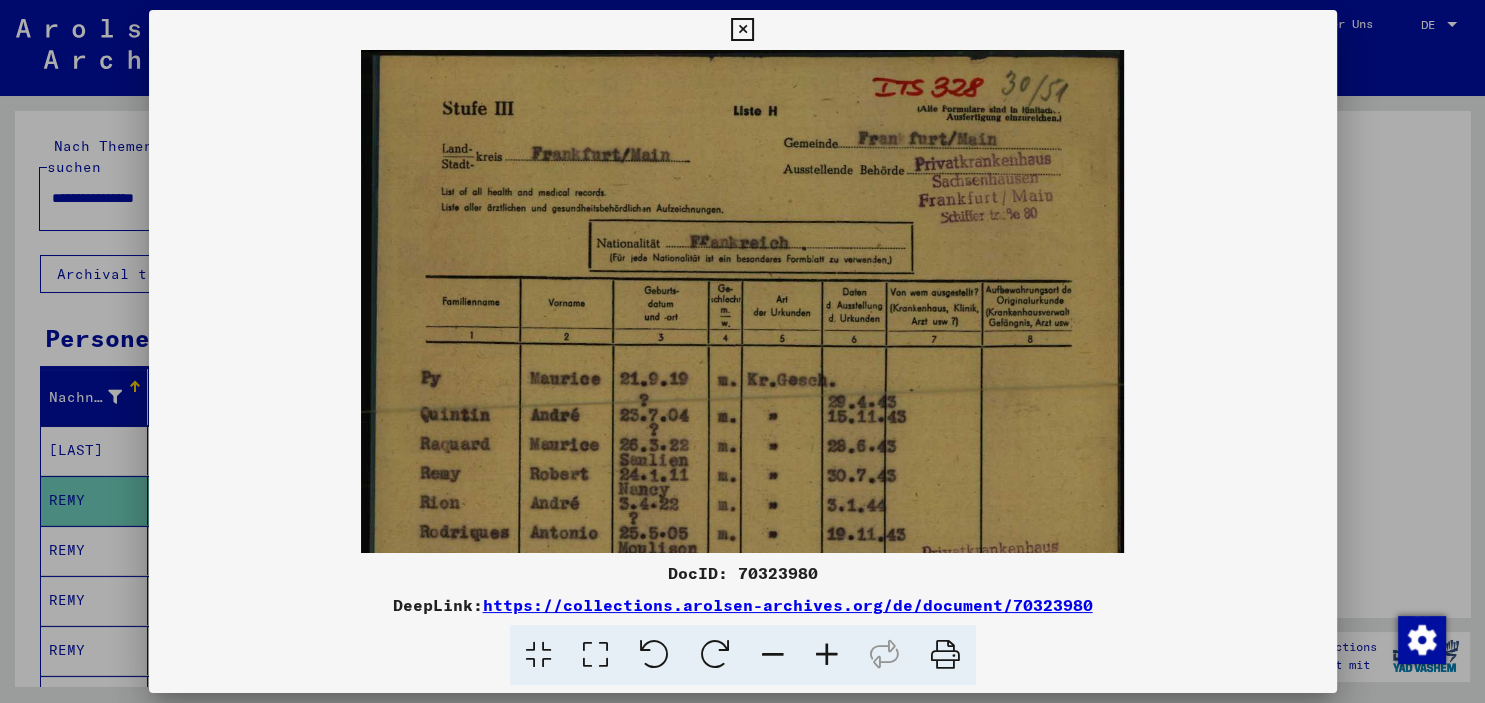 click at bounding box center [827, 655] 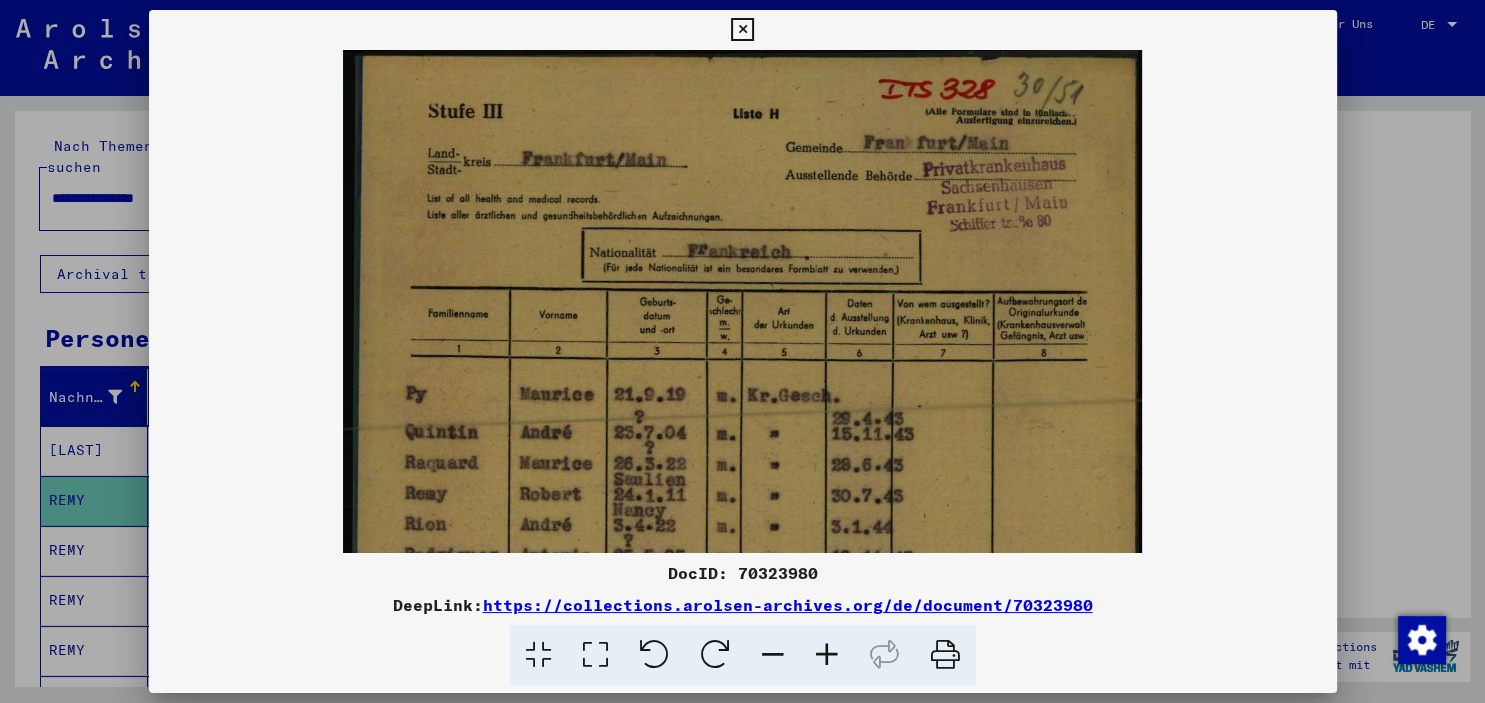 drag, startPoint x: 834, startPoint y: 637, endPoint x: 819, endPoint y: 540, distance: 98.15294 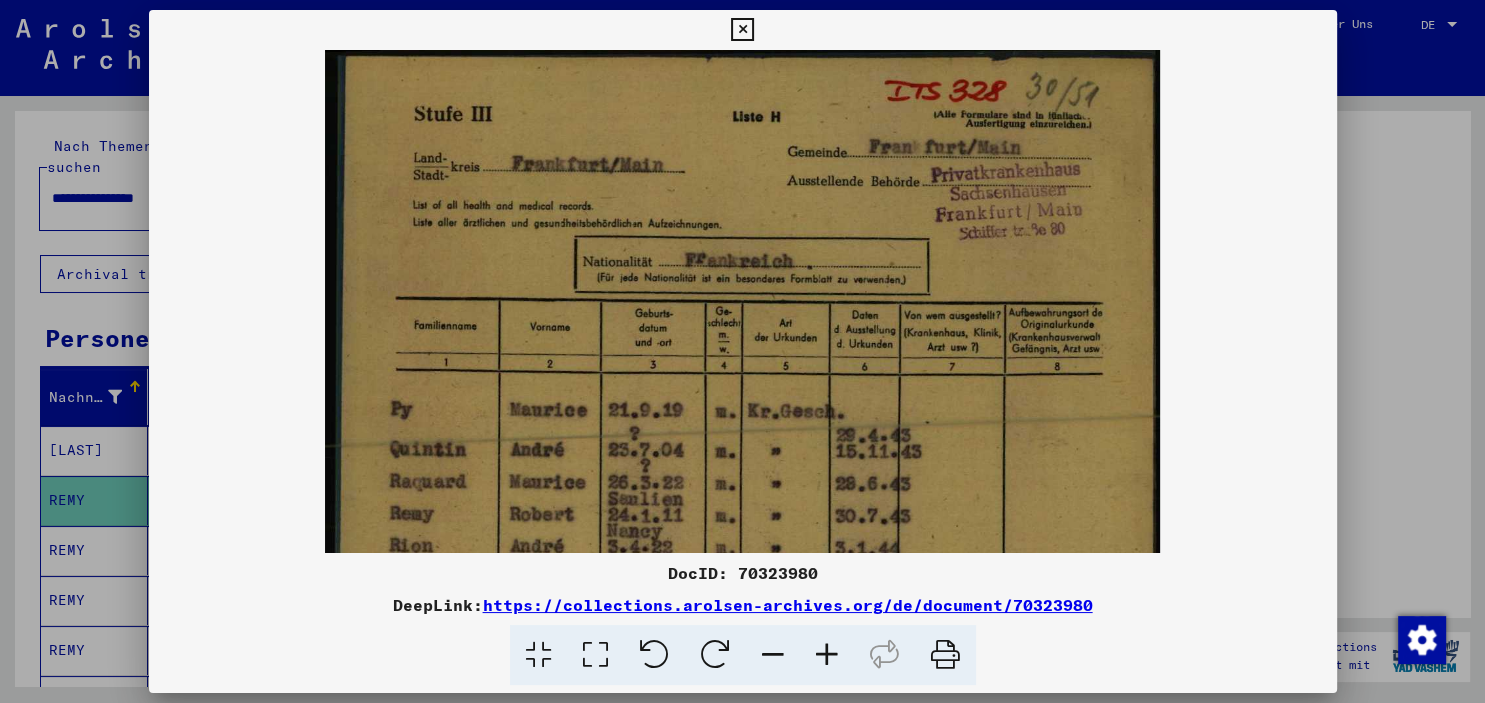 drag, startPoint x: 762, startPoint y: 426, endPoint x: 744, endPoint y: 450, distance: 30 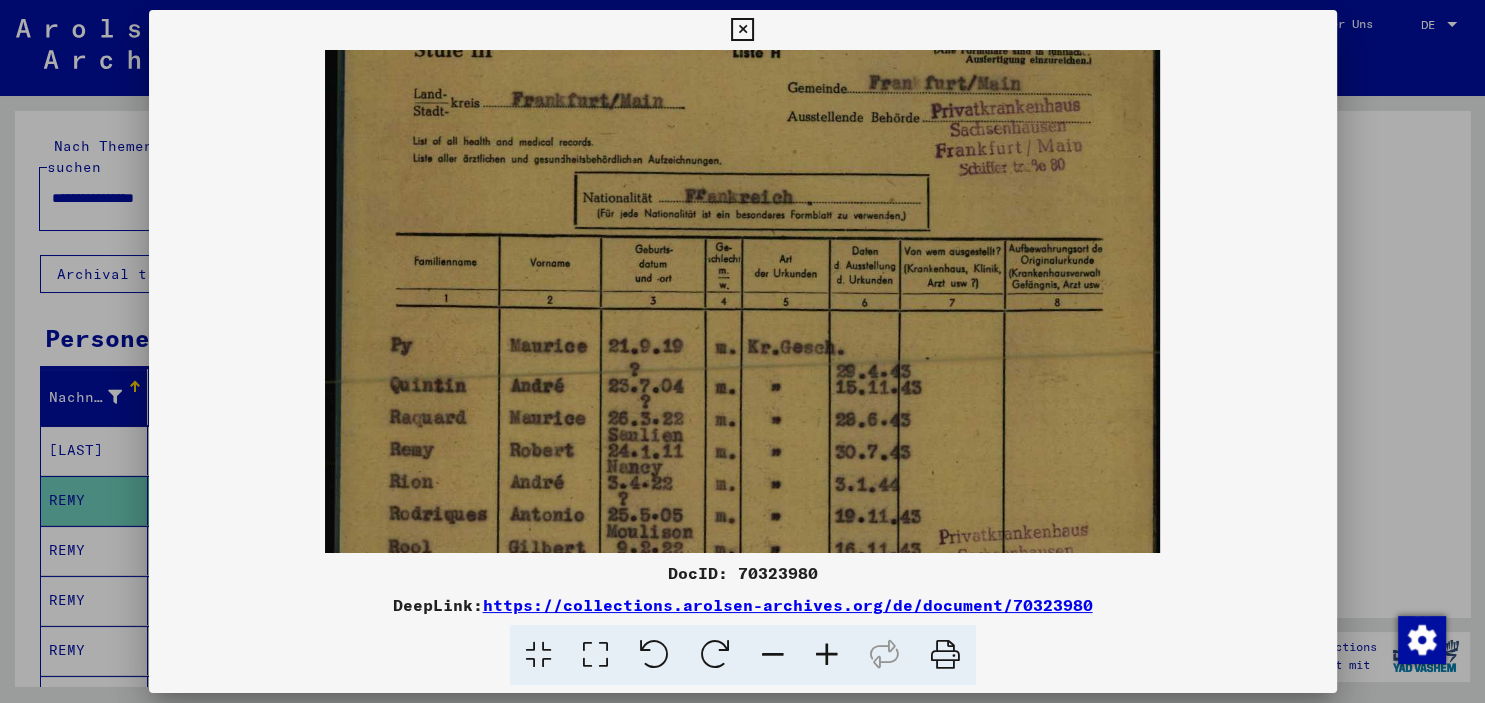scroll, scrollTop: 65, scrollLeft: 0, axis: vertical 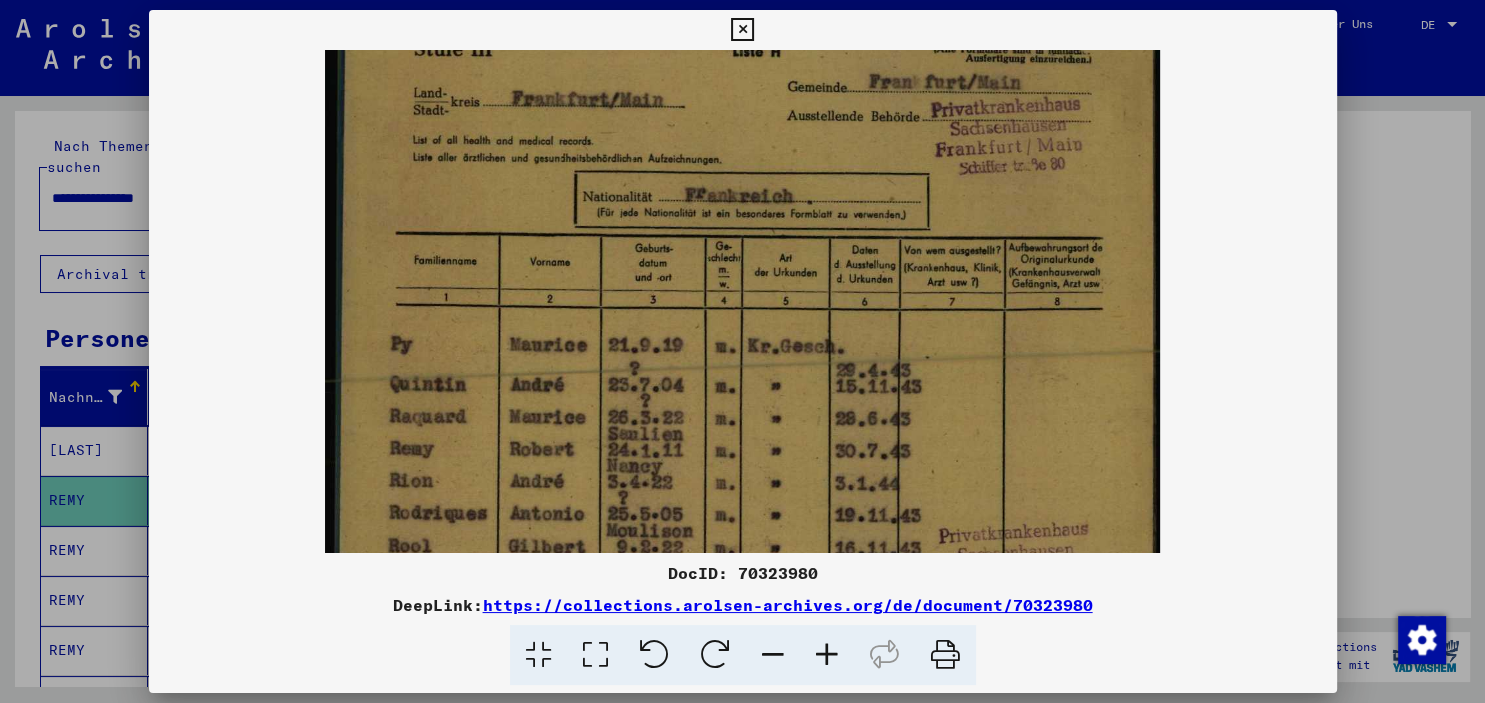 drag, startPoint x: 649, startPoint y: 523, endPoint x: 684, endPoint y: 454, distance: 77.36925 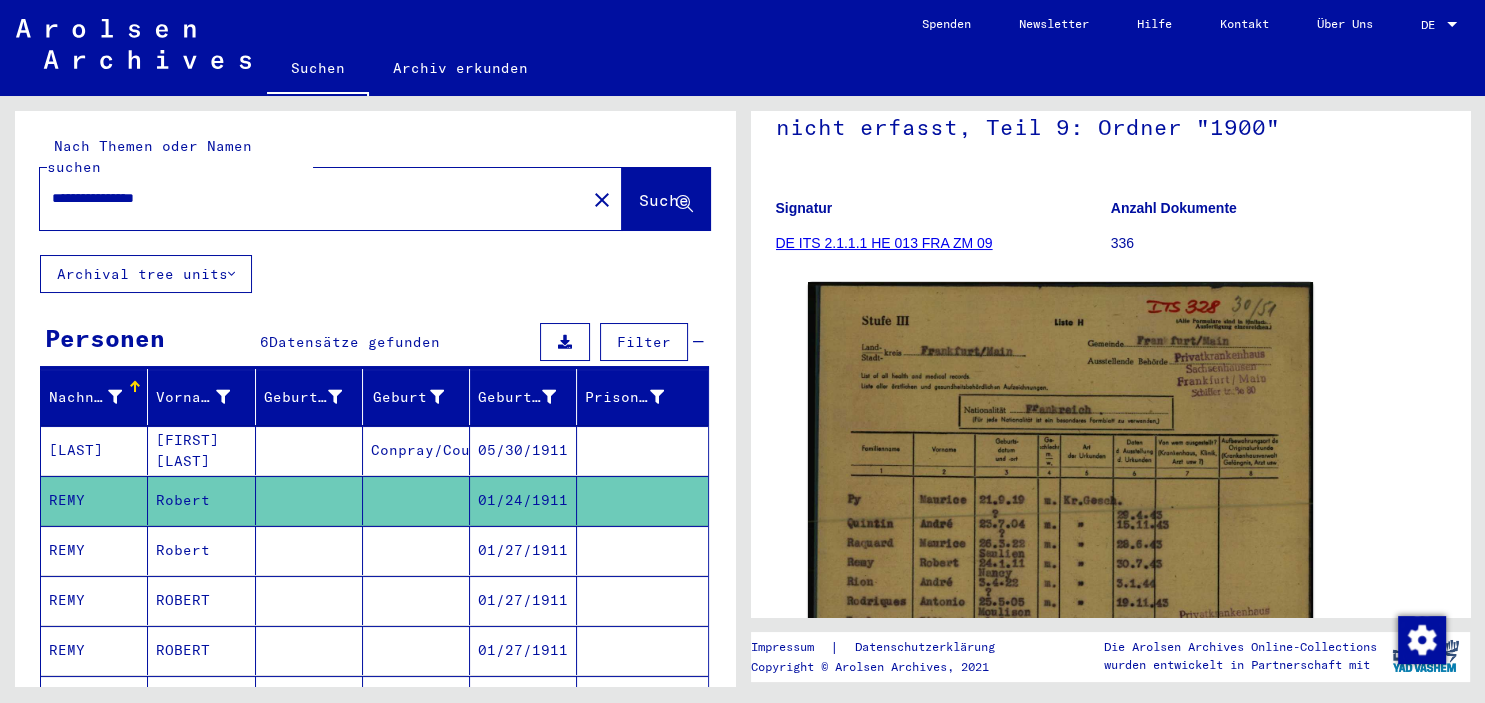 click on "01/27/1911" at bounding box center (523, 600) 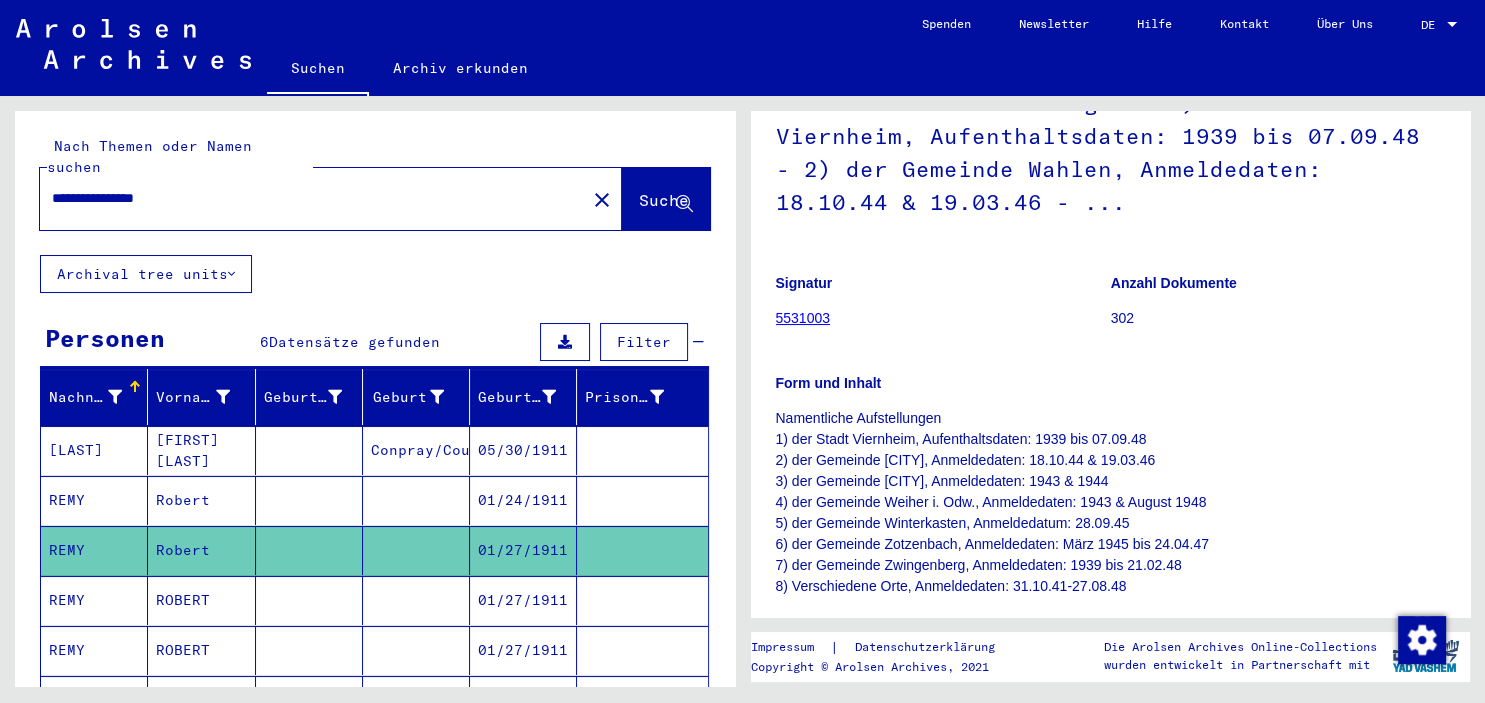 scroll, scrollTop: 220, scrollLeft: 0, axis: vertical 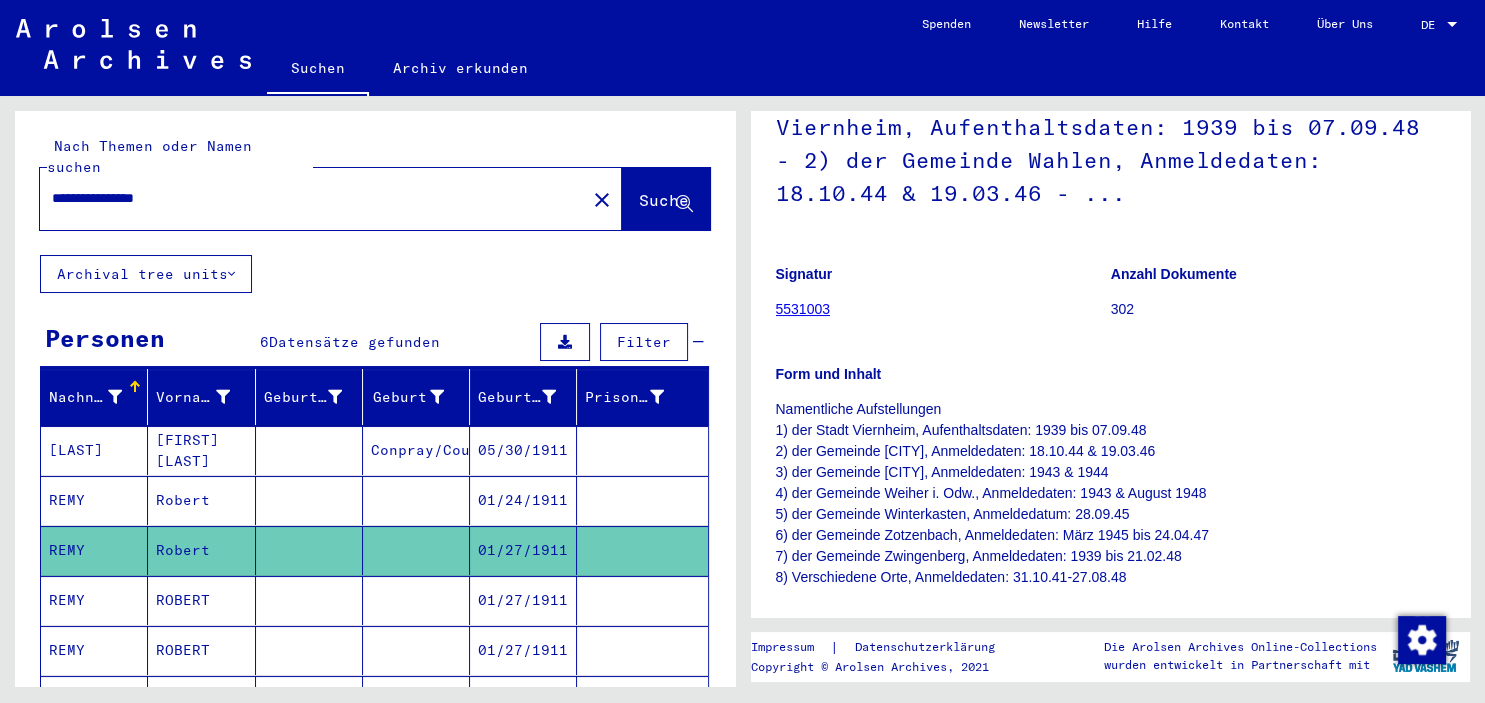 click on "01/27/1911" at bounding box center (523, 650) 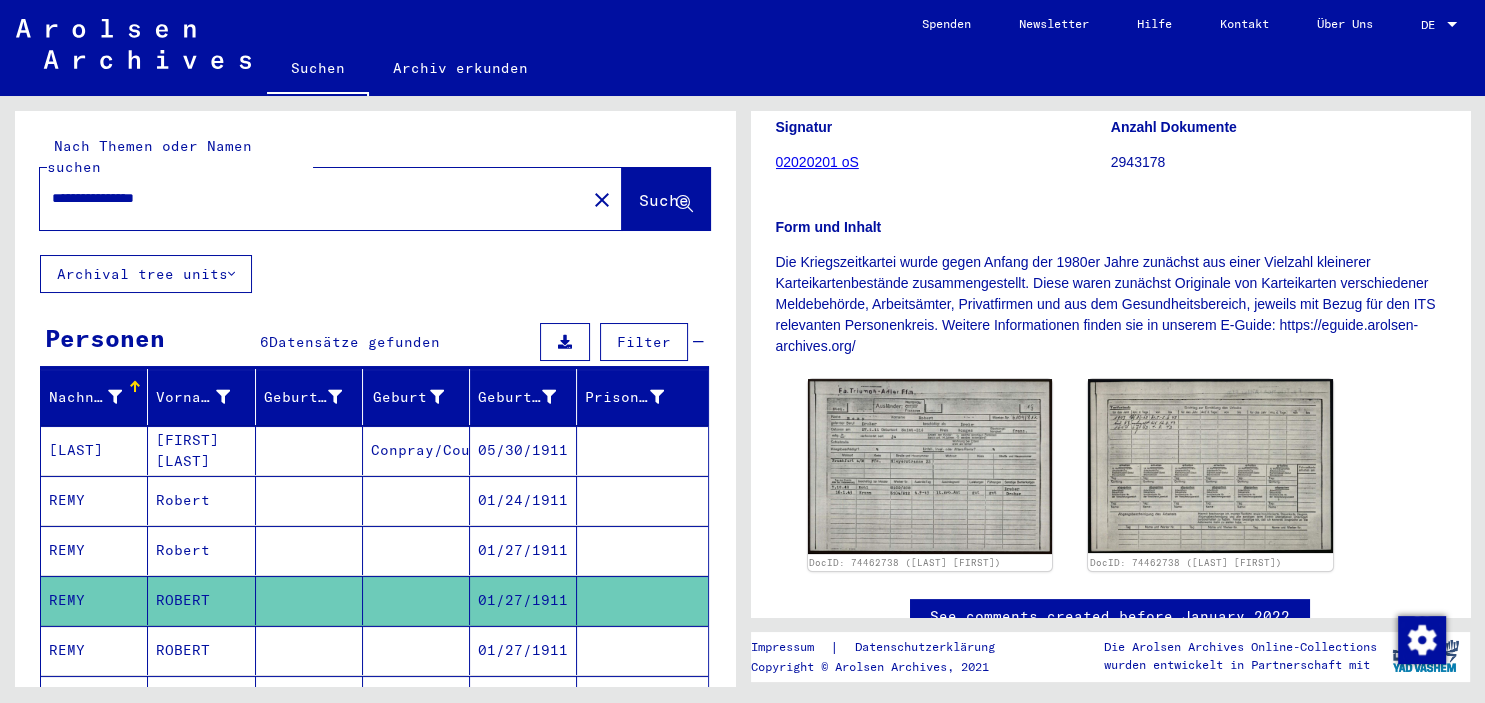 scroll, scrollTop: 331, scrollLeft: 0, axis: vertical 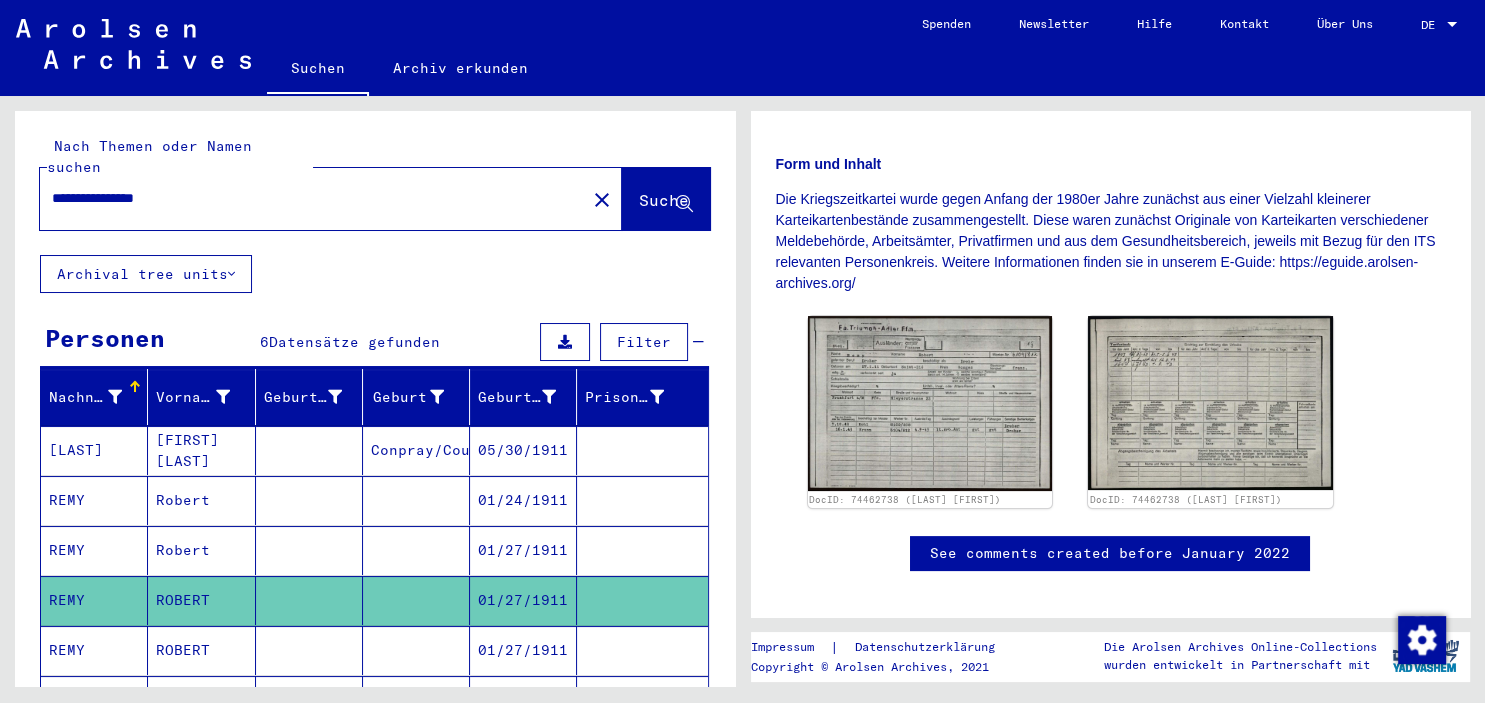 click on "01/27/1911" at bounding box center (523, 700) 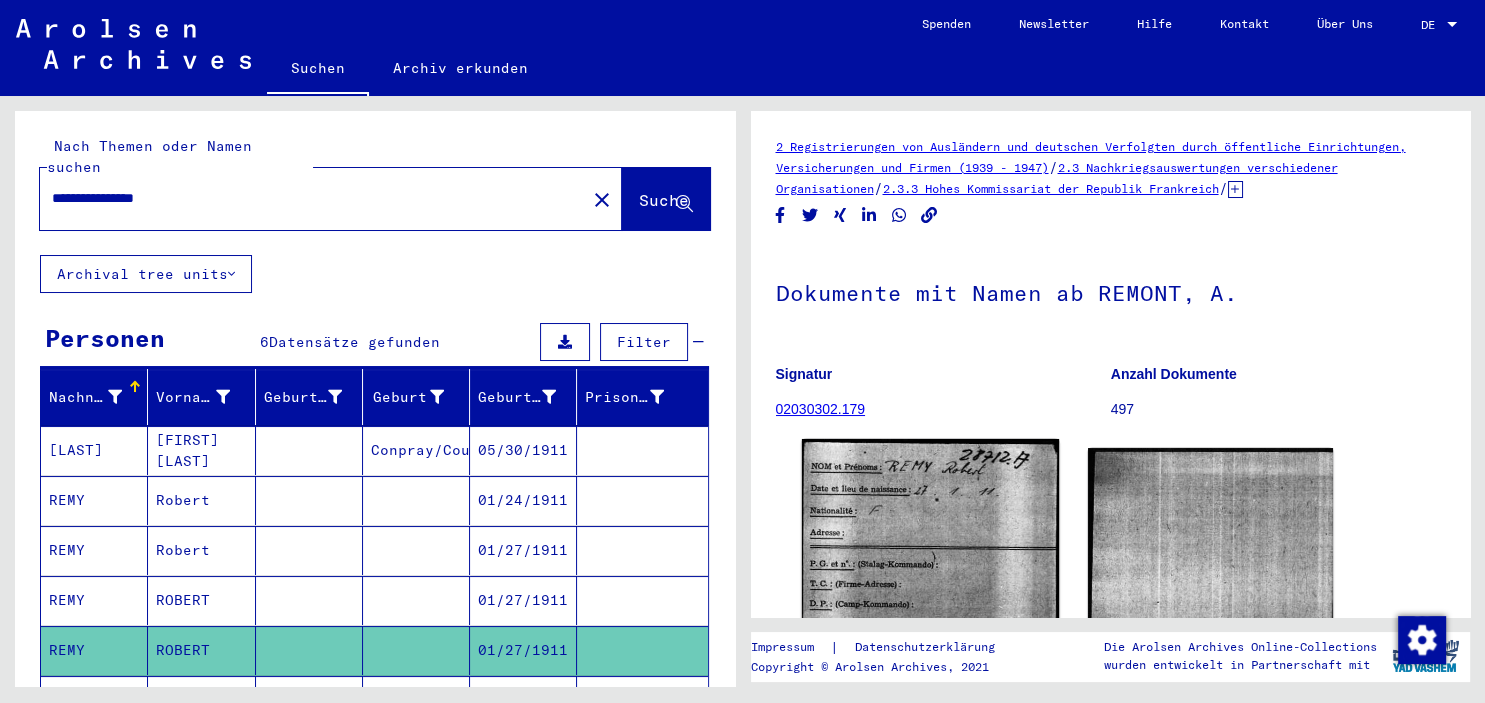 click 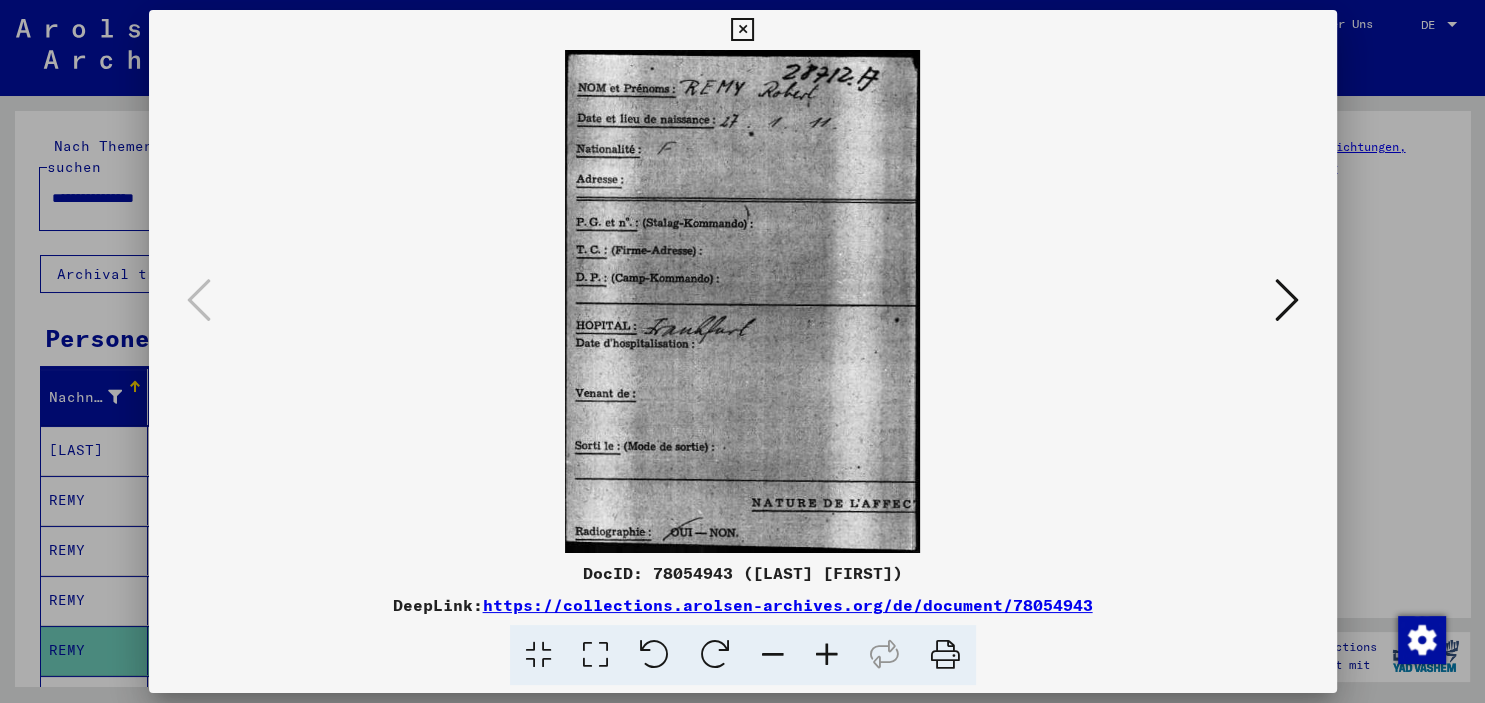click at bounding box center (1287, 300) 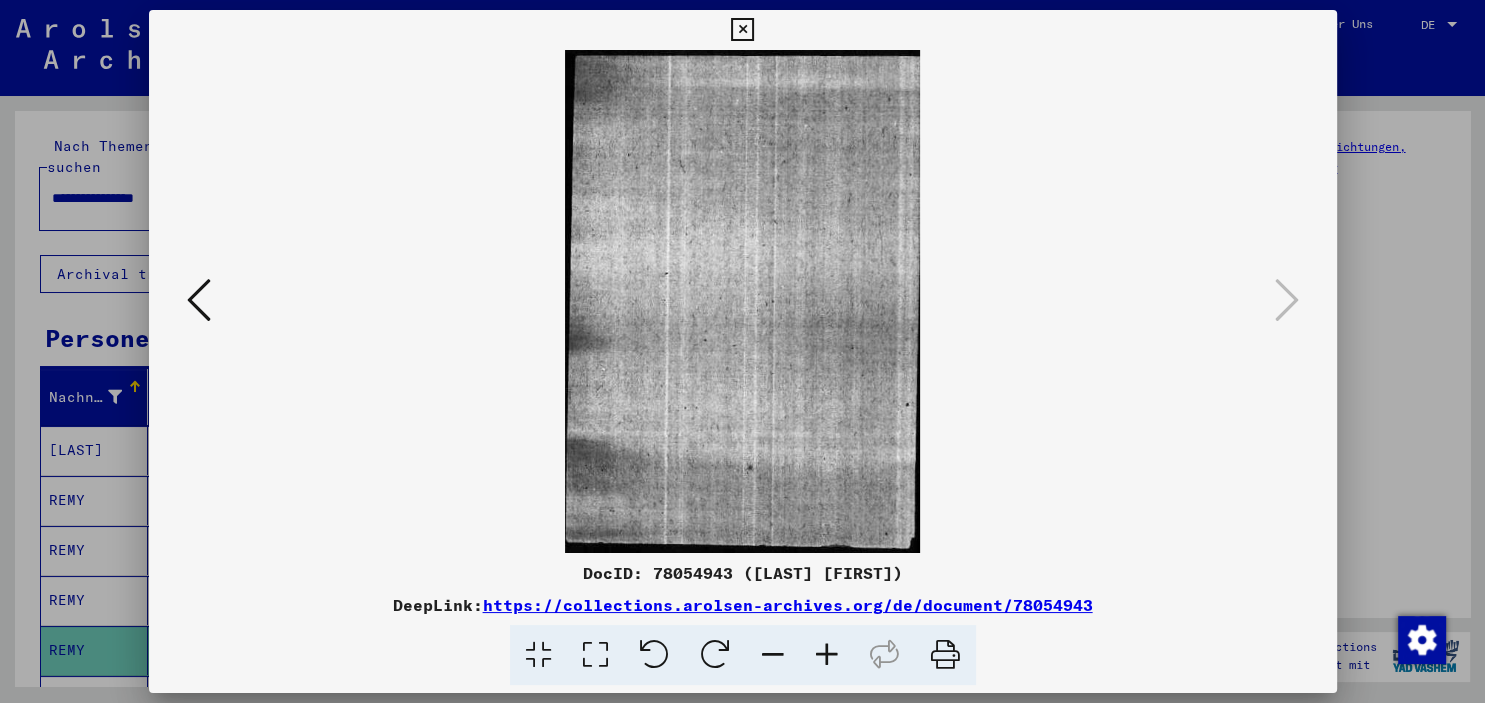 click at bounding box center [742, 351] 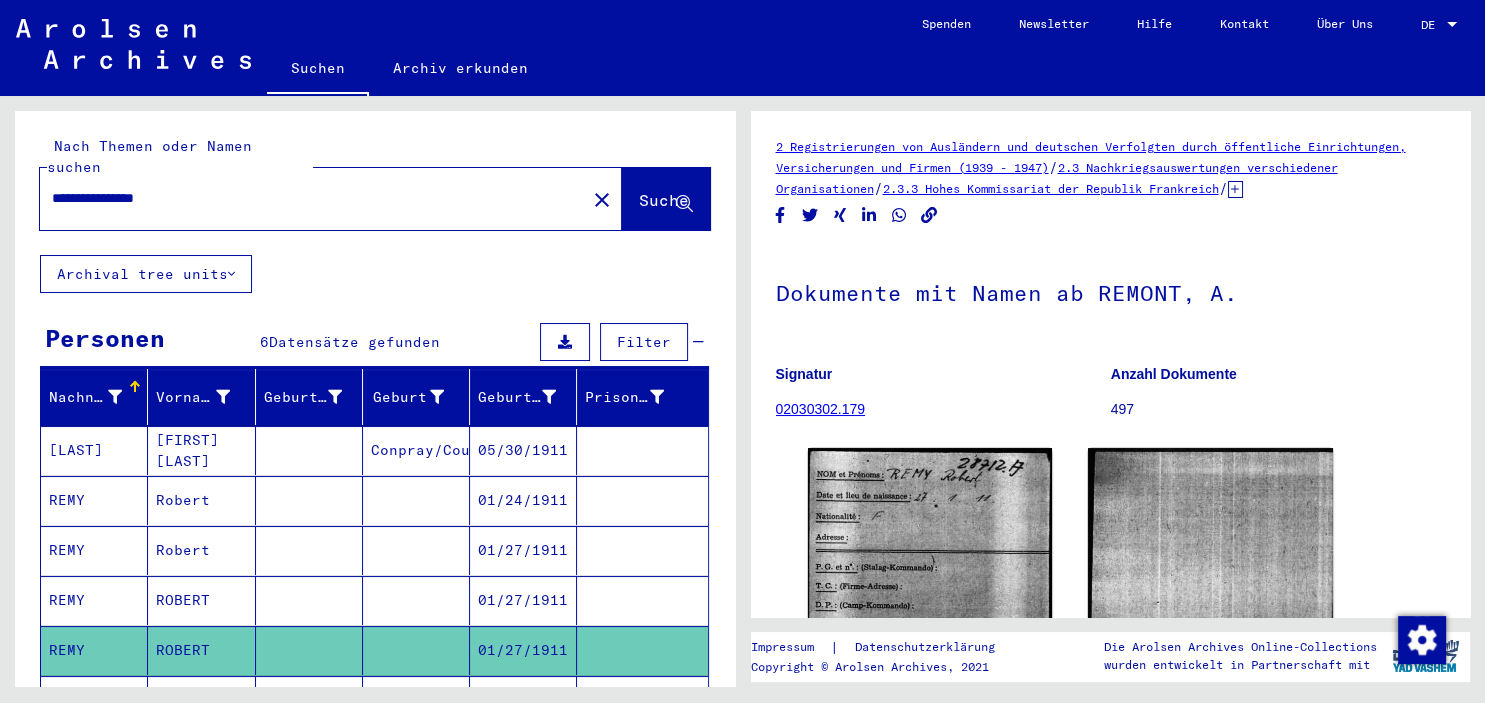scroll, scrollTop: 110, scrollLeft: 0, axis: vertical 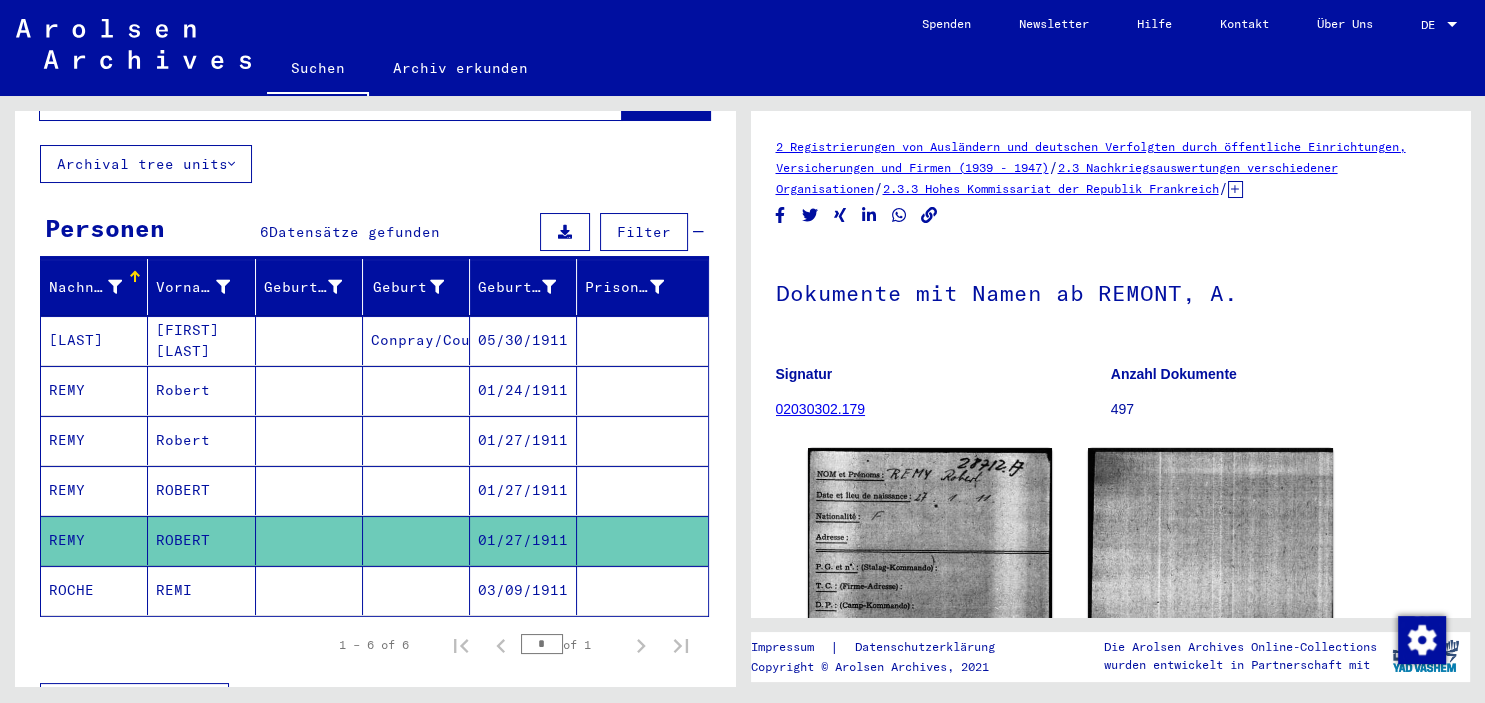 click on "Personen 6  Datensätze gefunden  Filter   Nachname   Vorname   Geburtsname   Geburt‏   Geburtsdatum   Prisoner #   FERSINET   [FIRST] [LAST]      Conpray/Coupray   05/30/1911      REMY   [LAST]         01/24/1911      REMY   [LAST]         01/27/1911      REMY   [LAST]         01/27/1911      REMY   [LAST]         01/27/1911      ROCHE   REMI         03/09/1911      1 – 6 of 6  *  of 1  Weniger anzeigen  Signature Nachname Vorname Geburtsname Geburt‏ Geburtsdatum Prisoner # Vater (Adoptivvater) Mutter (Adoptivmutter) Religion Nationalität Beruf Haftstätte Sterbedatum Letzter Wohnort Letzter Wohnort (Land) Haftstätte Letzter Wohnort (Provinz) Letzter Wohnort (Ort) Letzter Wohnort (Stadtteil) Letzter Wohnort (Straße) Letzter Wohnort (Hausnummer) 2.1.4.2 - Nationalität/Herkunft der aufgeführten Personen: Verschiedene FERSINET [FIRST] [LAST] Conpray/Coupray 05/30/1911 2.1.1.1 - Informationen verschiedener Art REMY [LAST] 01/24/1911 REMY [LAST] 01/27/1911 REMY [LAST] 01/27/1911 REMY [LAST] 01/27/1911" at bounding box center (375, 477) 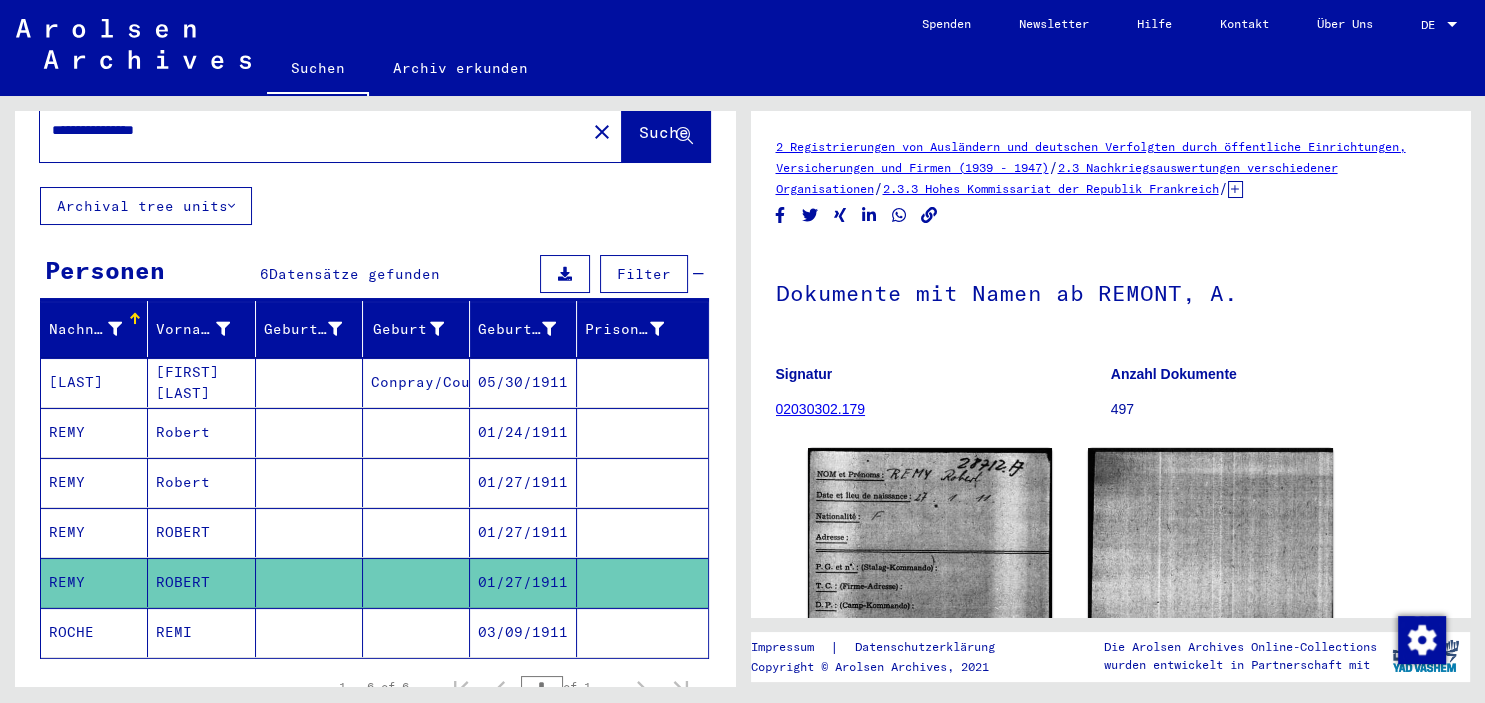 scroll, scrollTop: 0, scrollLeft: 0, axis: both 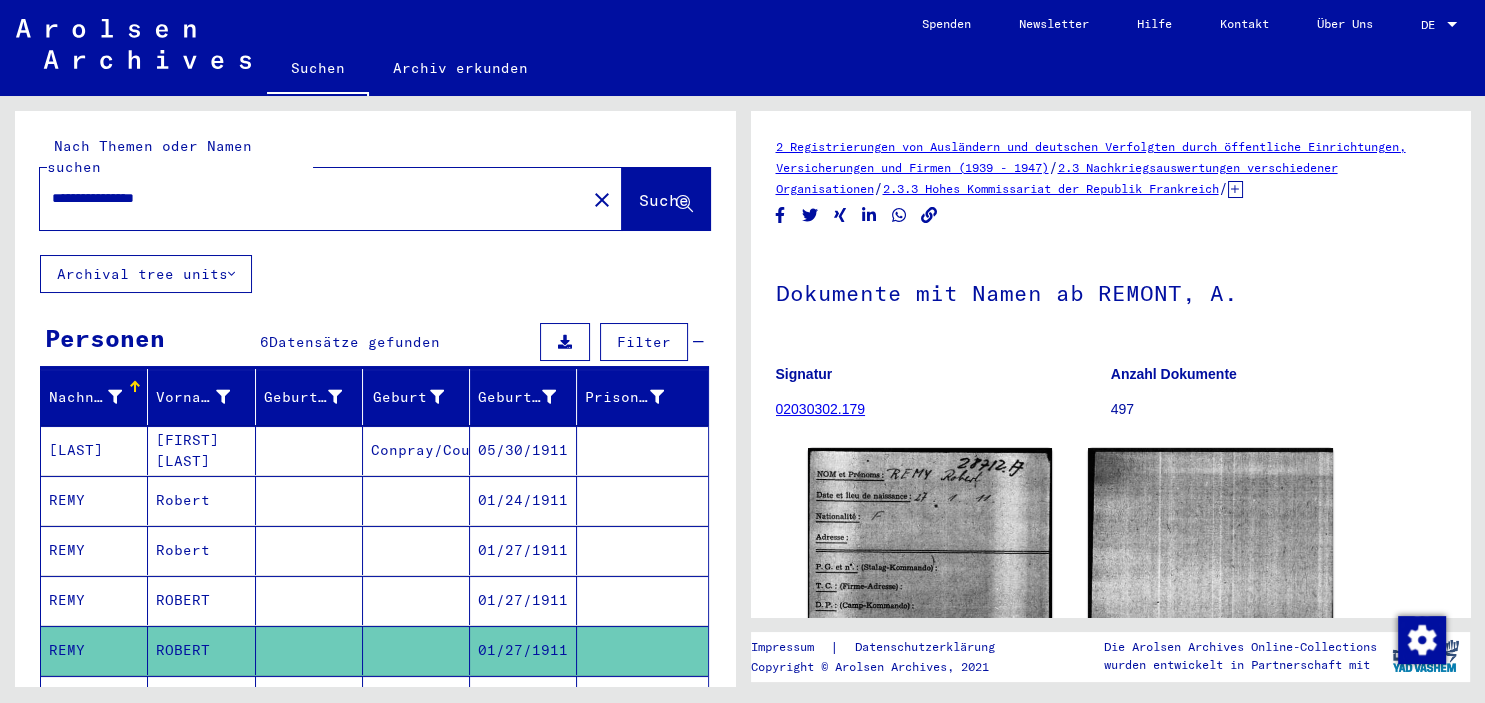 click on "**********" at bounding box center [313, 198] 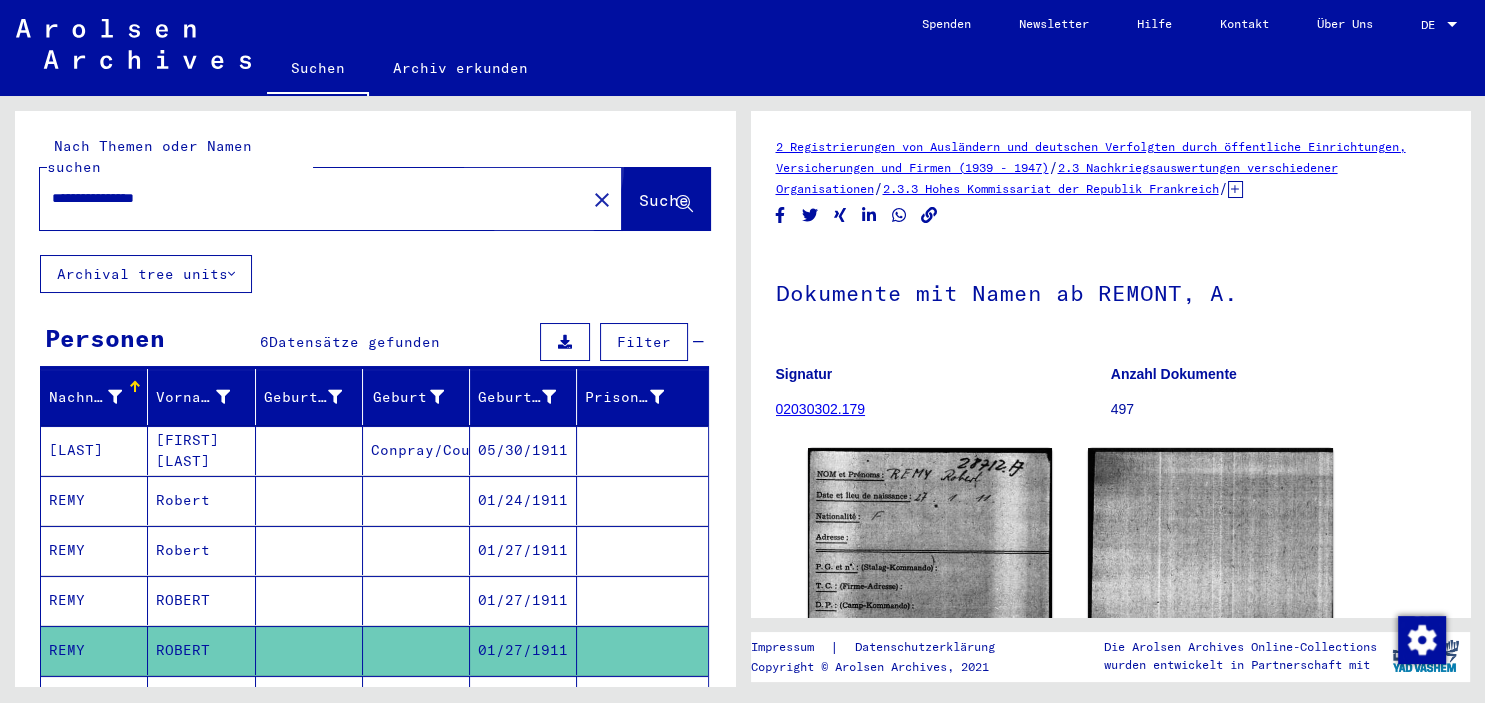 click on "Suche" 